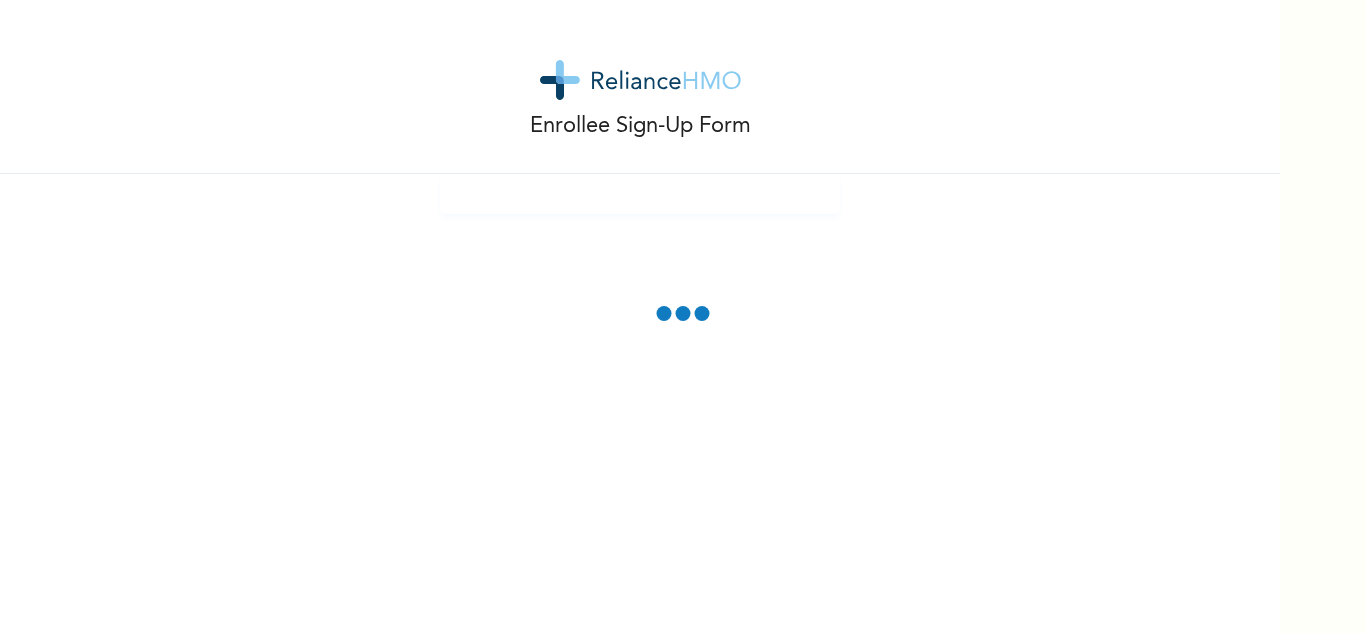 scroll, scrollTop: 0, scrollLeft: 0, axis: both 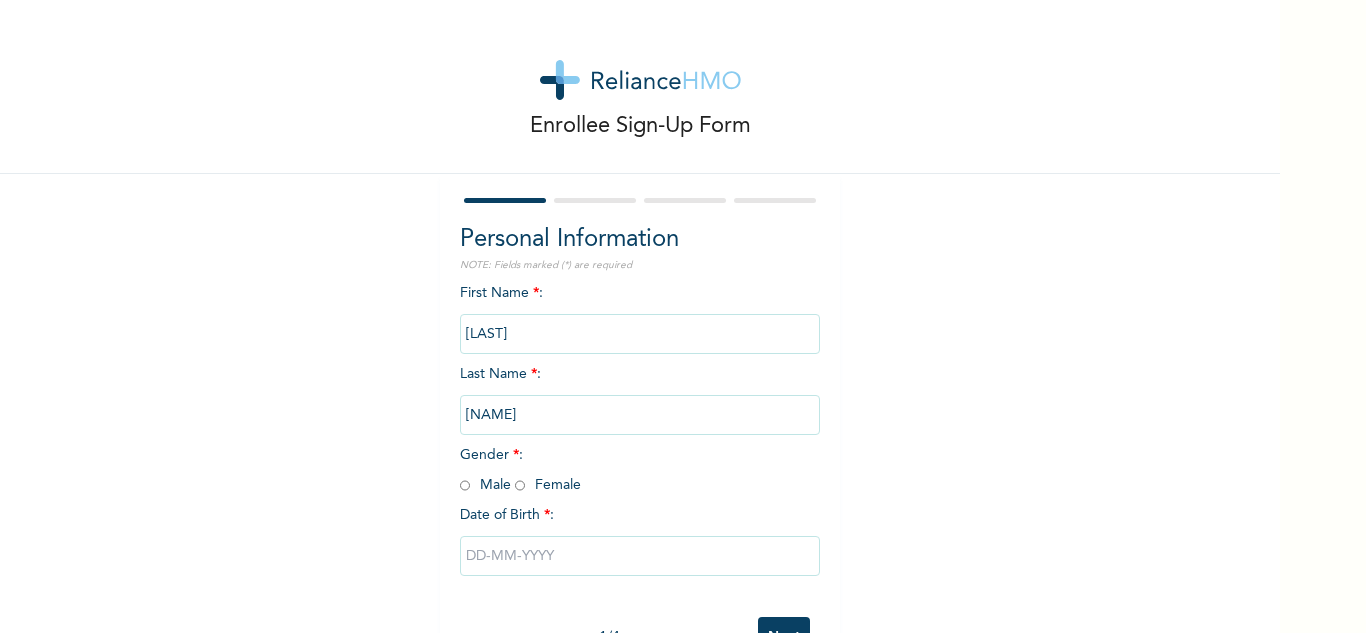 click on "Enrollee Sign-Up Form" at bounding box center (640, 87) 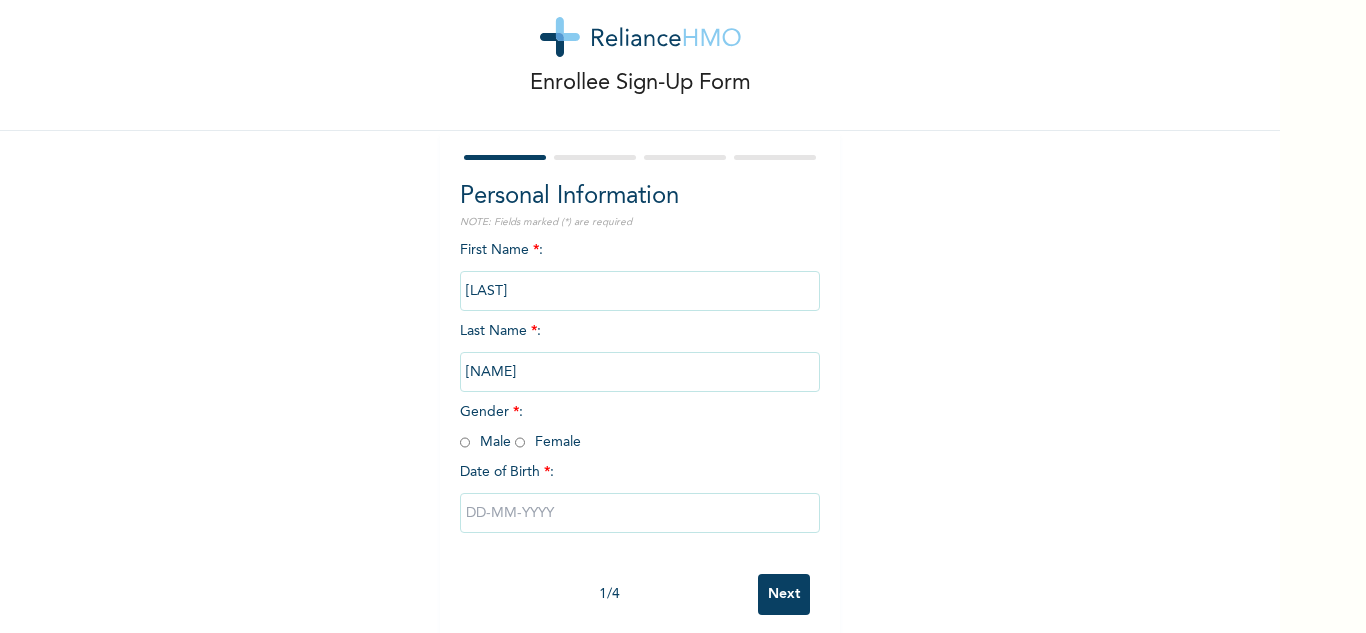 scroll, scrollTop: 70, scrollLeft: 0, axis: vertical 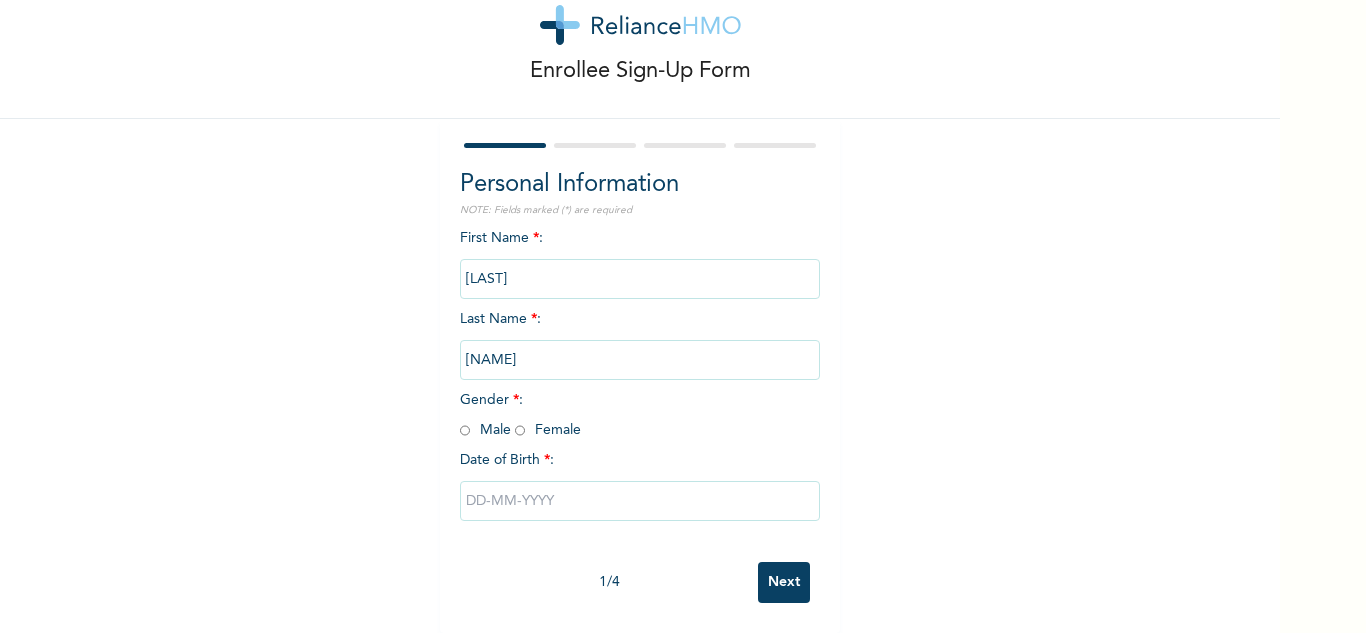 click at bounding box center (465, 430) 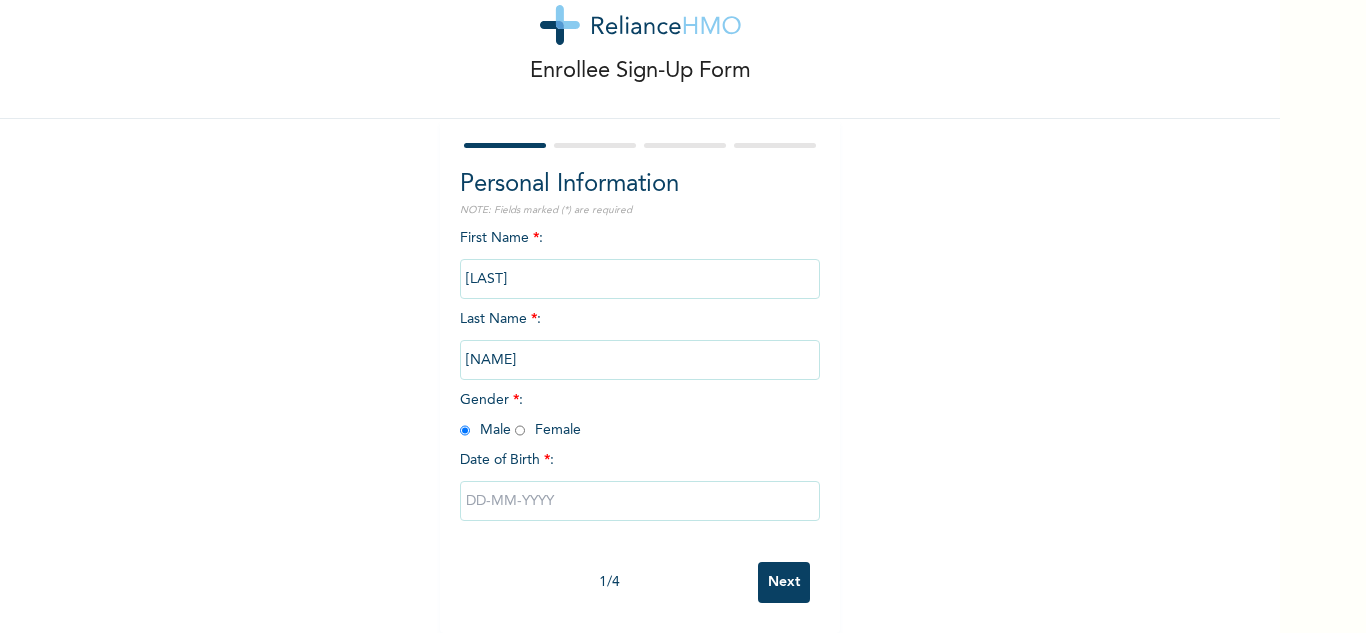 radio on "true" 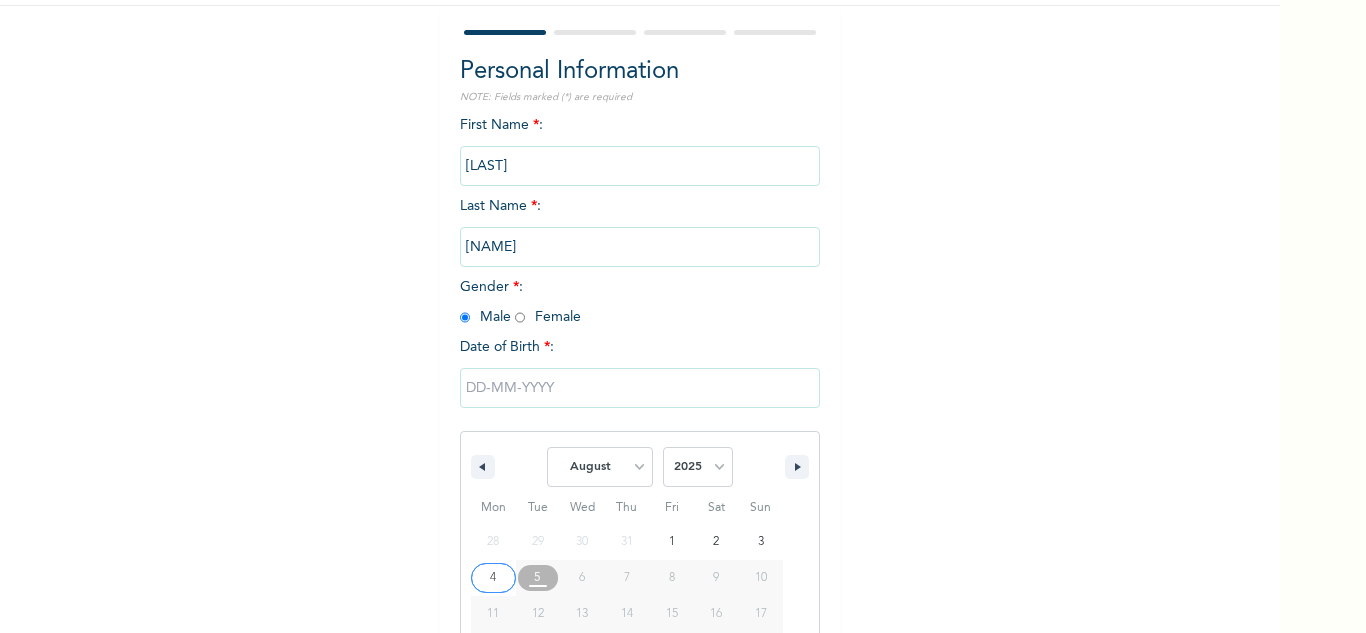 scroll, scrollTop: 276, scrollLeft: 0, axis: vertical 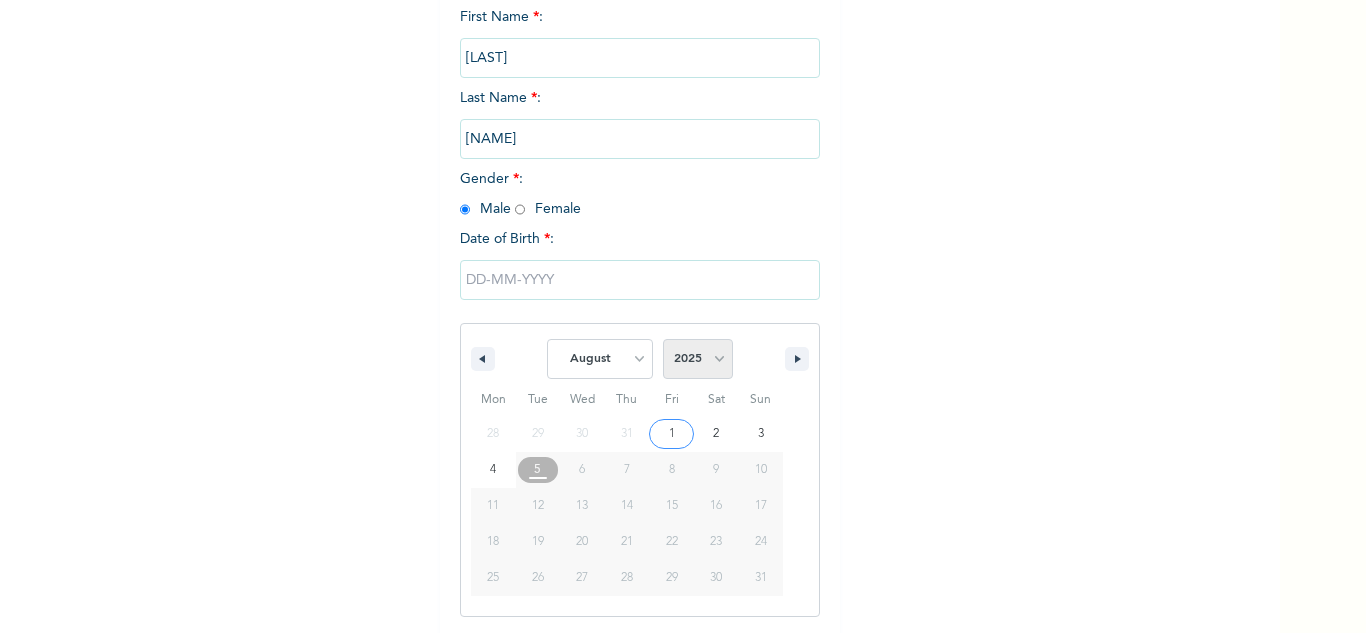 click on "2025 2024 2023 2022 2021 2020 2019 2018 2017 2016 2015 2014 2013 2012 2011 2010 2009 2008 2007 2006 2005 2004 2003 2002 2001 2000 1999 1998 1997 1996 1995 1994 1993 1992 1991 1990 1989 1988 1987 1986 1985 1984 1983 1982 1981 1980 1979 1978 1977 1976 1975 1974 1973 1972 1971 1970 1969 1968 1967 1966 1965 1964 1963 1962 1961 1960" at bounding box center [698, 359] 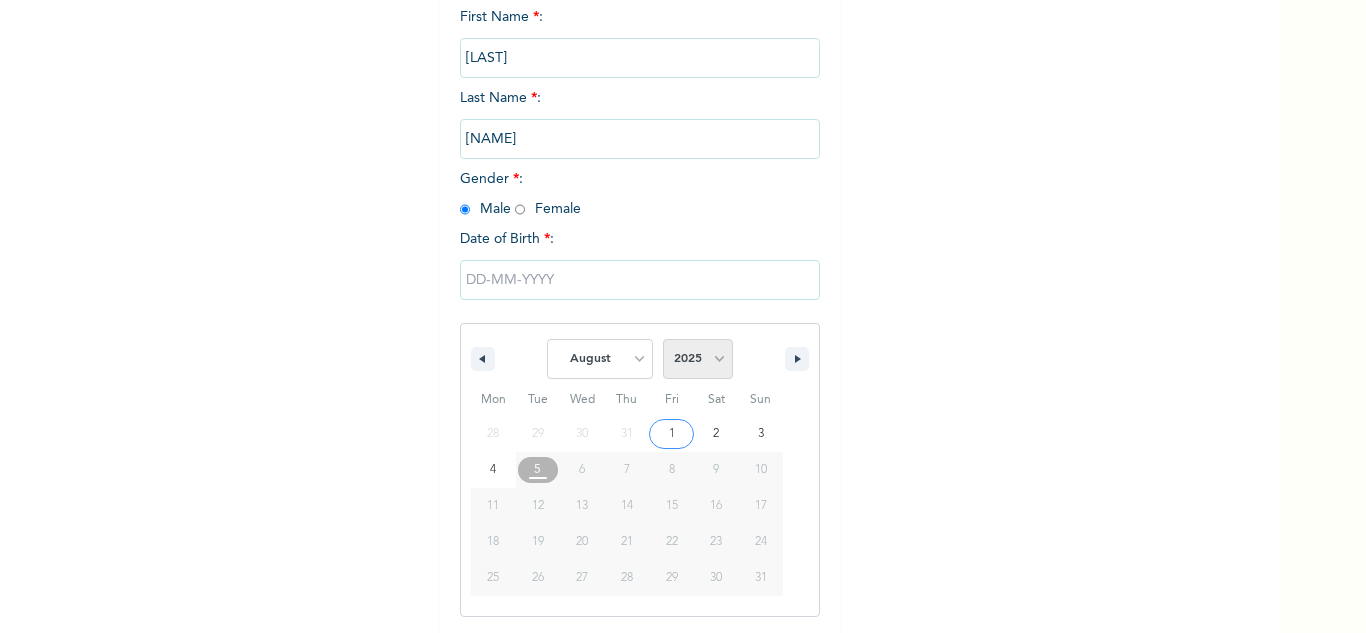 select on "1996" 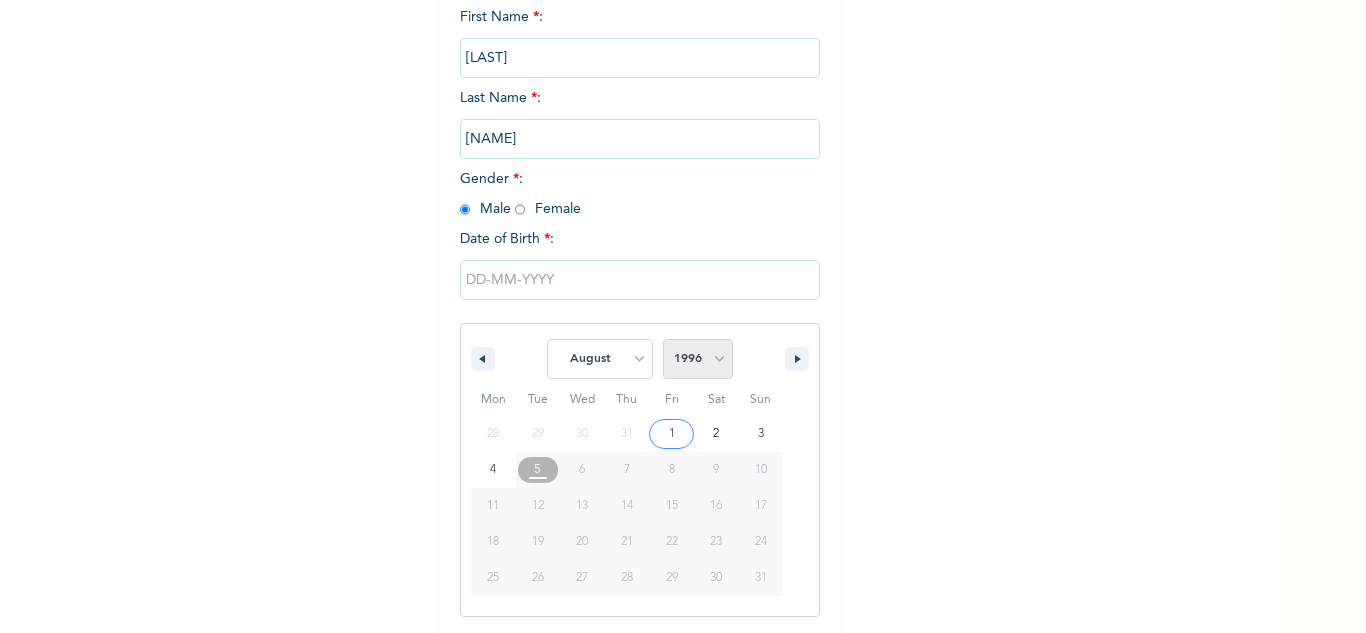 click on "2025 2024 2023 2022 2021 2020 2019 2018 2017 2016 2015 2014 2013 2012 2011 2010 2009 2008 2007 2006 2005 2004 2003 2002 2001 2000 1999 1998 1997 1996 1995 1994 1993 1992 1991 1990 1989 1988 1987 1986 1985 1984 1983 1982 1981 1980 1979 1978 1977 1976 1975 1974 1973 1972 1971 1970 1969 1968 1967 1966 1965 1964 1963 1962 1961 1960" at bounding box center [698, 359] 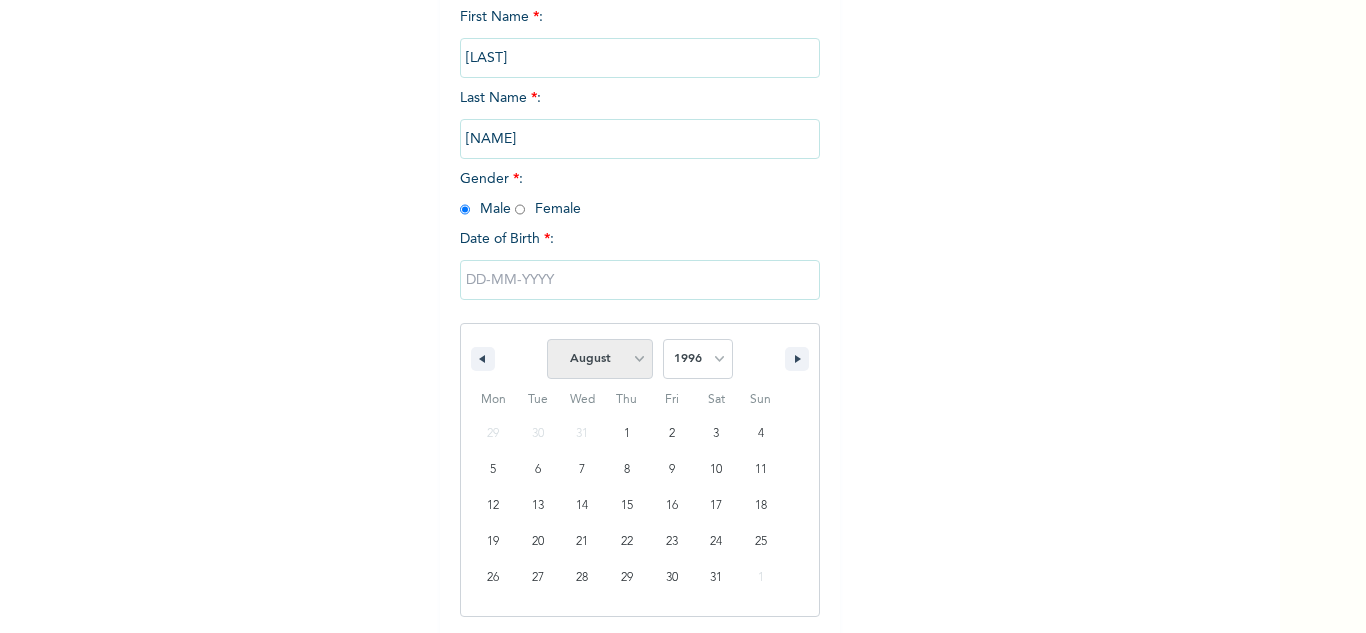 click on "January February March April May June July August September October November December" at bounding box center (600, 359) 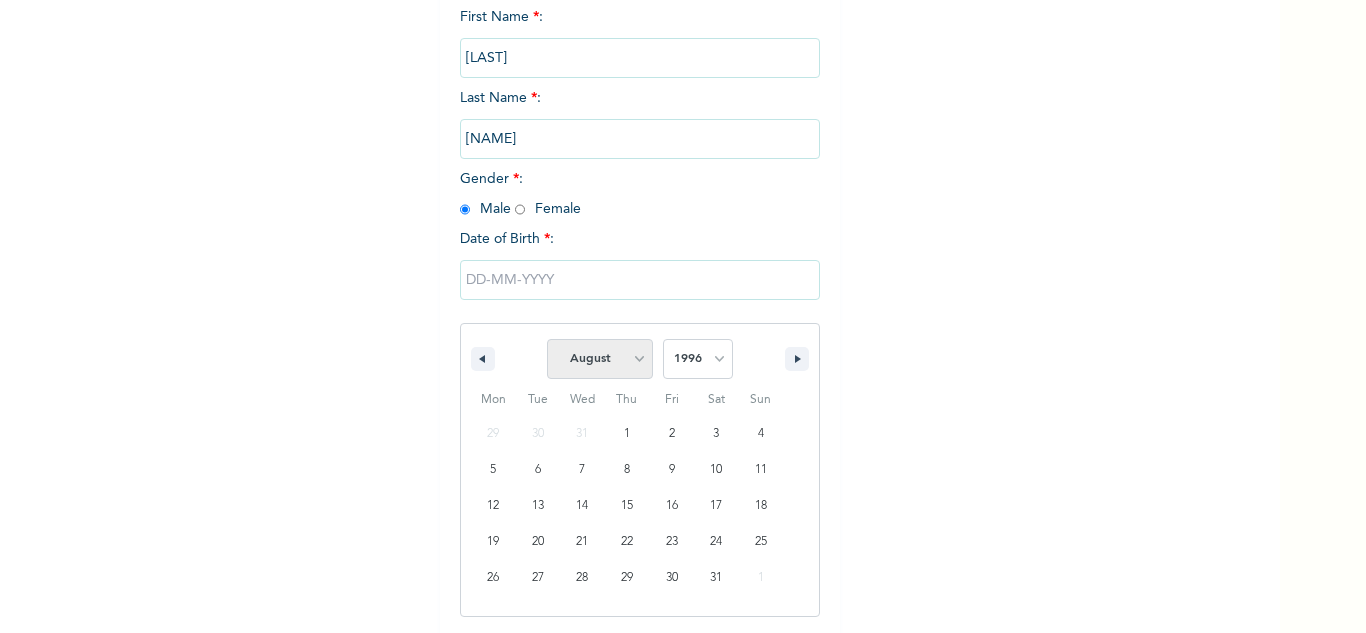 select on "9" 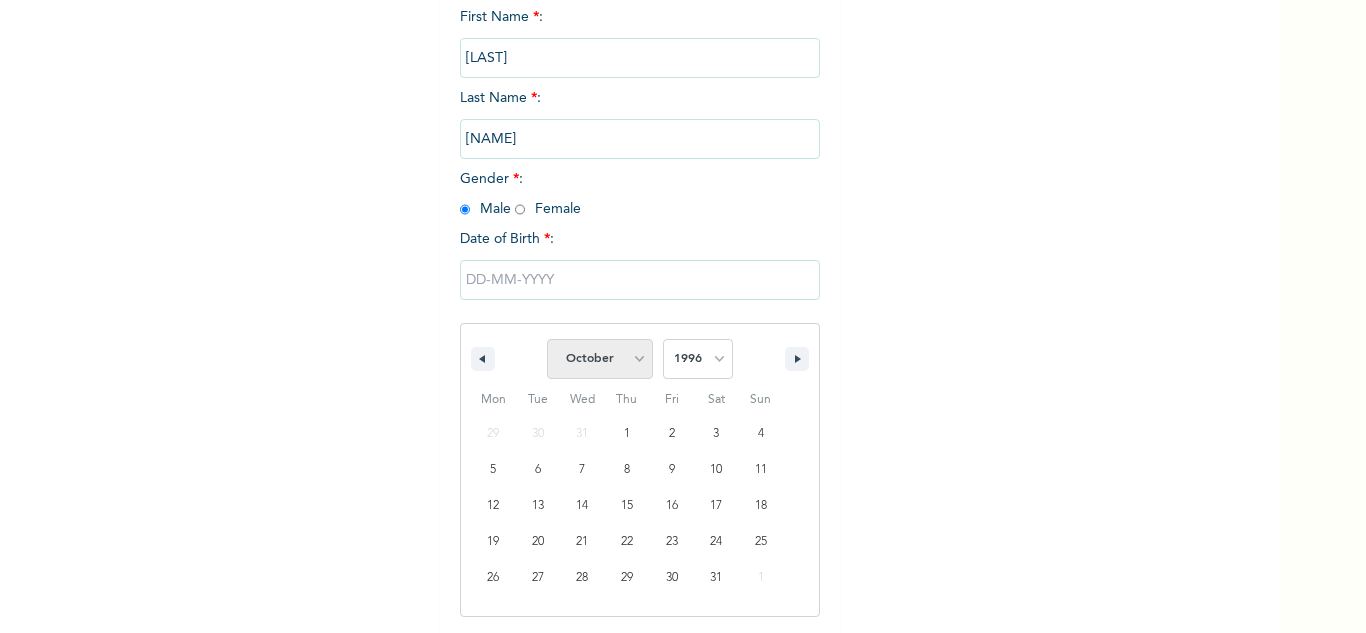 click on "January February March April May June July August September October November December" at bounding box center (600, 359) 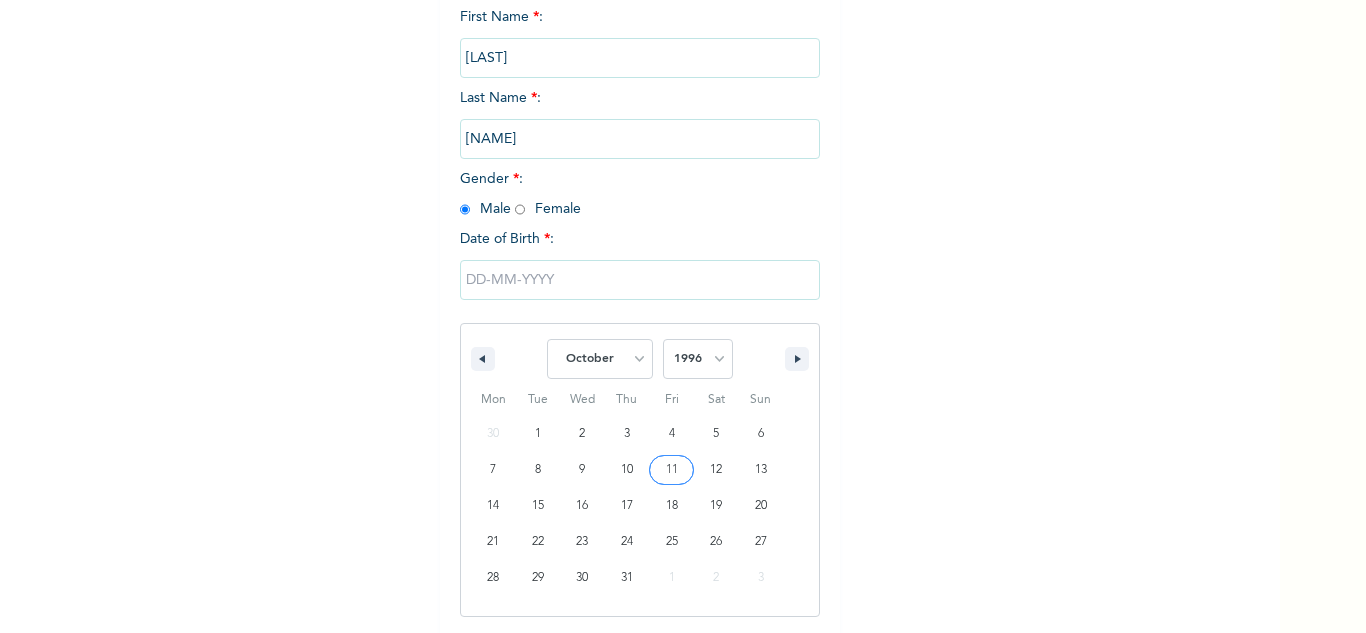 type on "[DATE]" 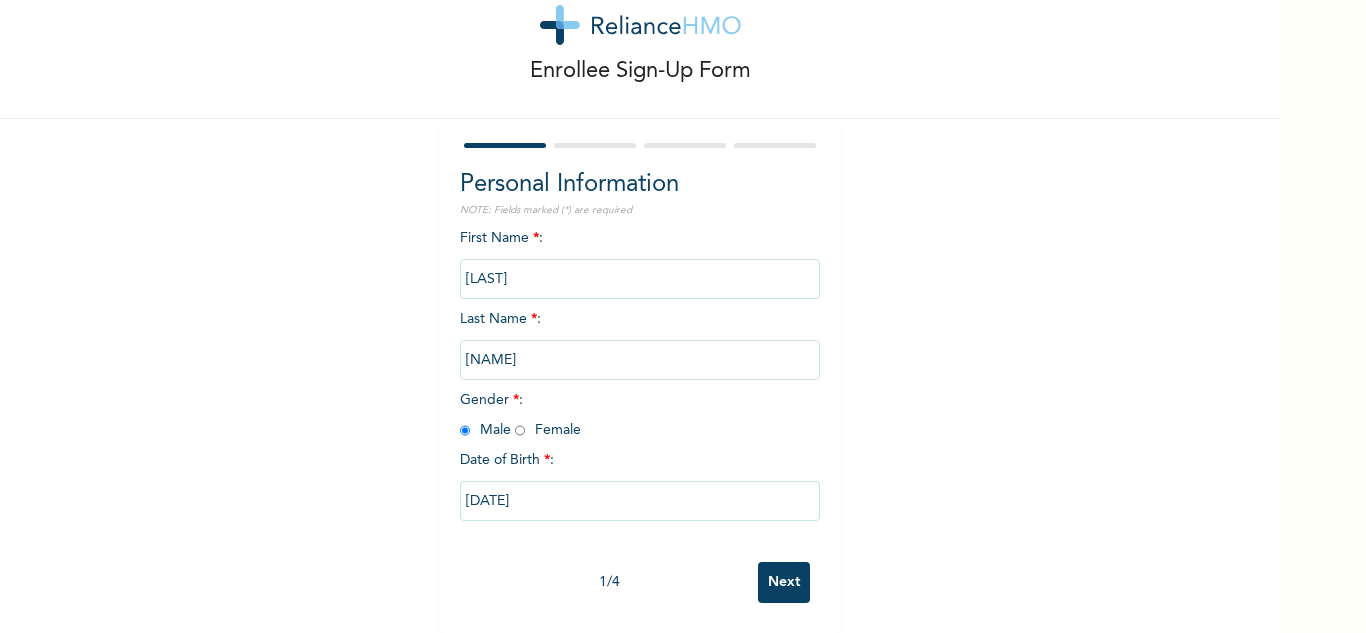 scroll, scrollTop: 70, scrollLeft: 0, axis: vertical 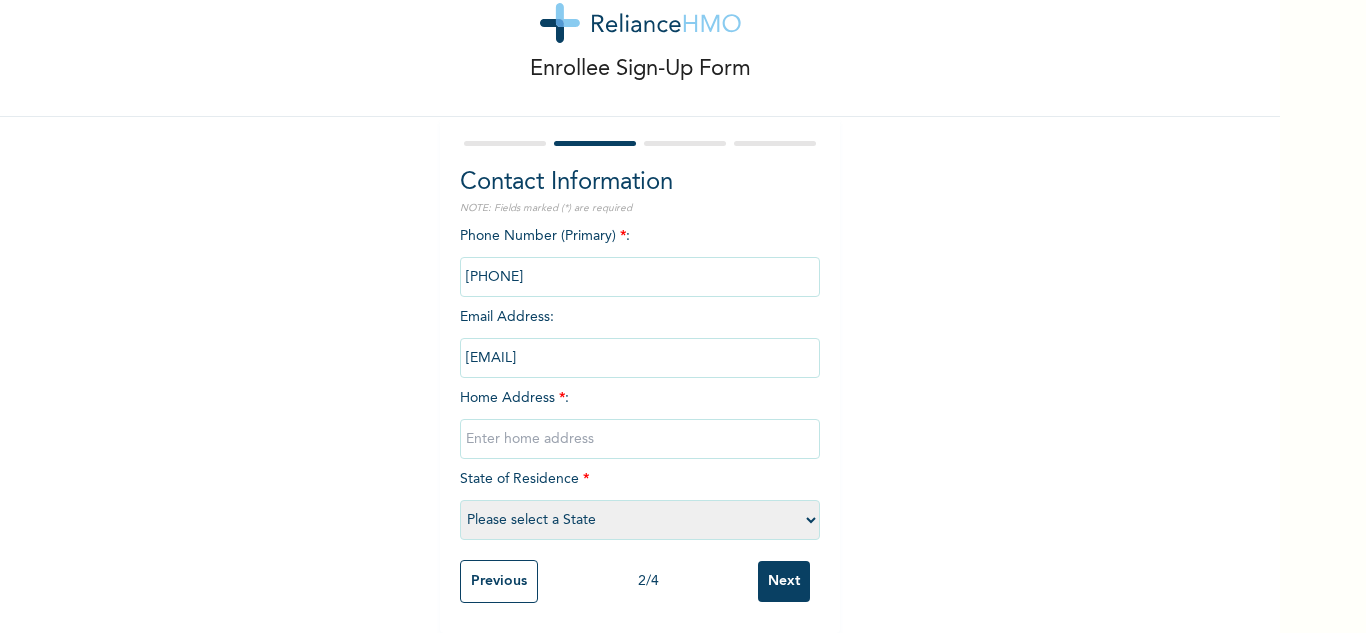click at bounding box center (640, 439) 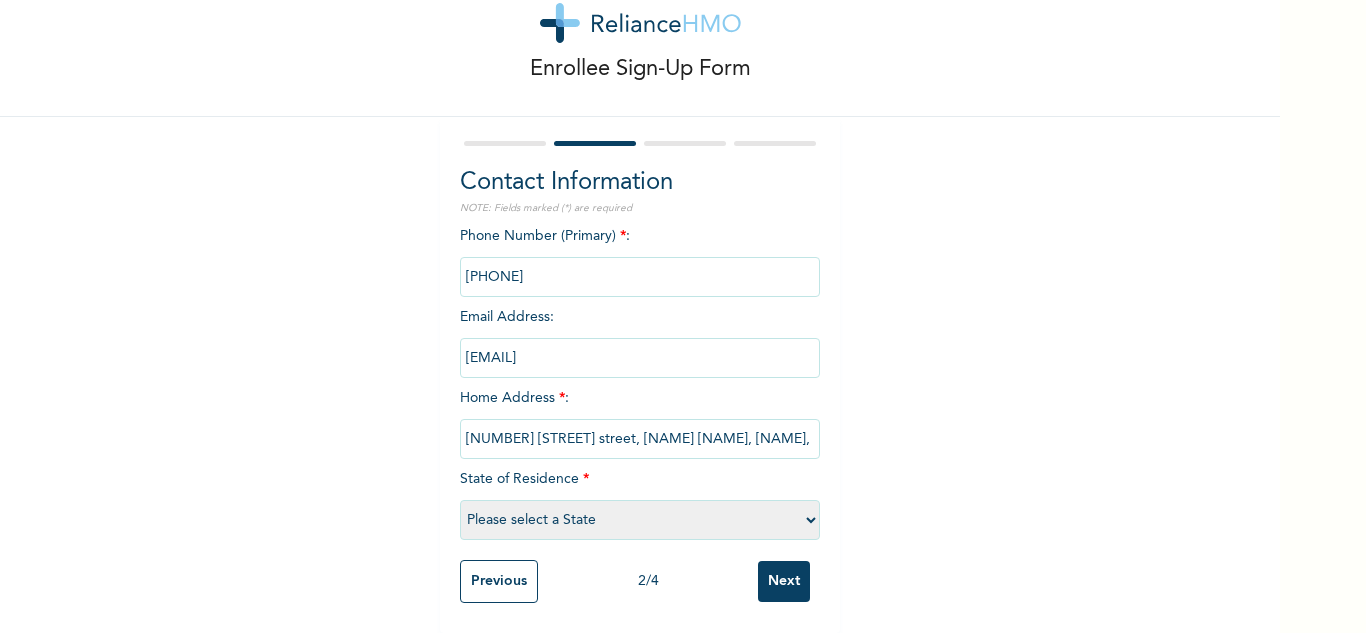 select on "25" 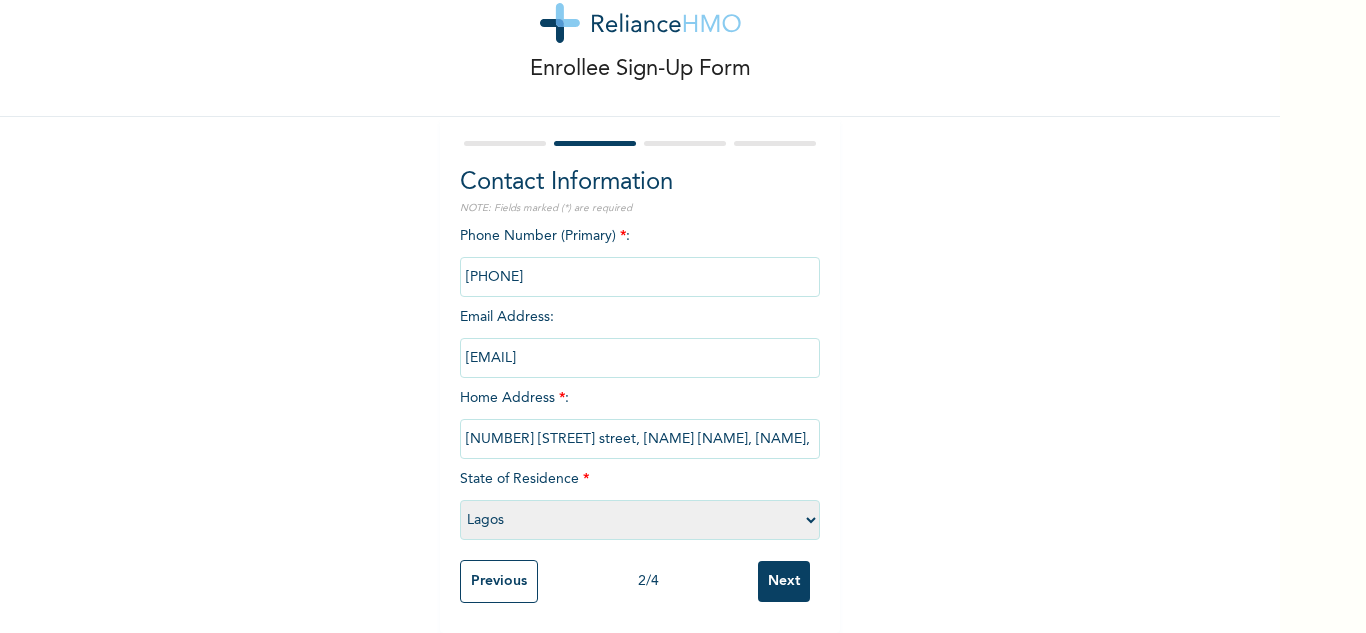 click on "Next" at bounding box center (784, 581) 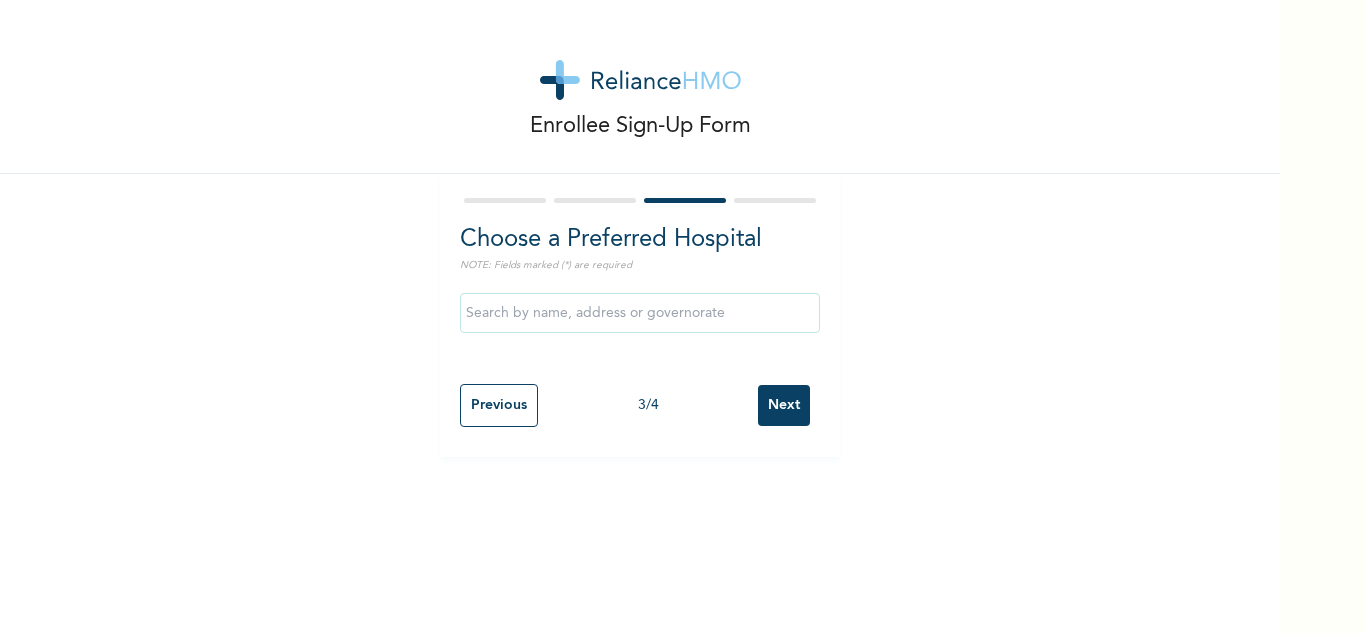 click at bounding box center (640, 313) 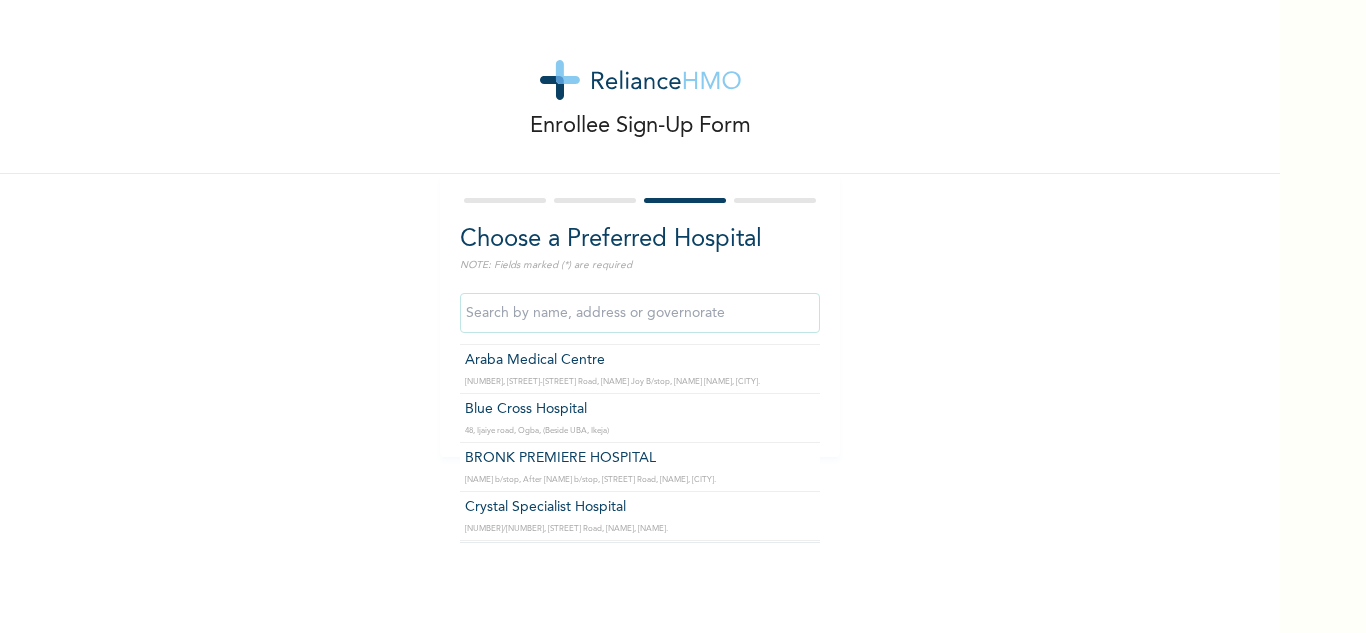 scroll, scrollTop: 202, scrollLeft: 0, axis: vertical 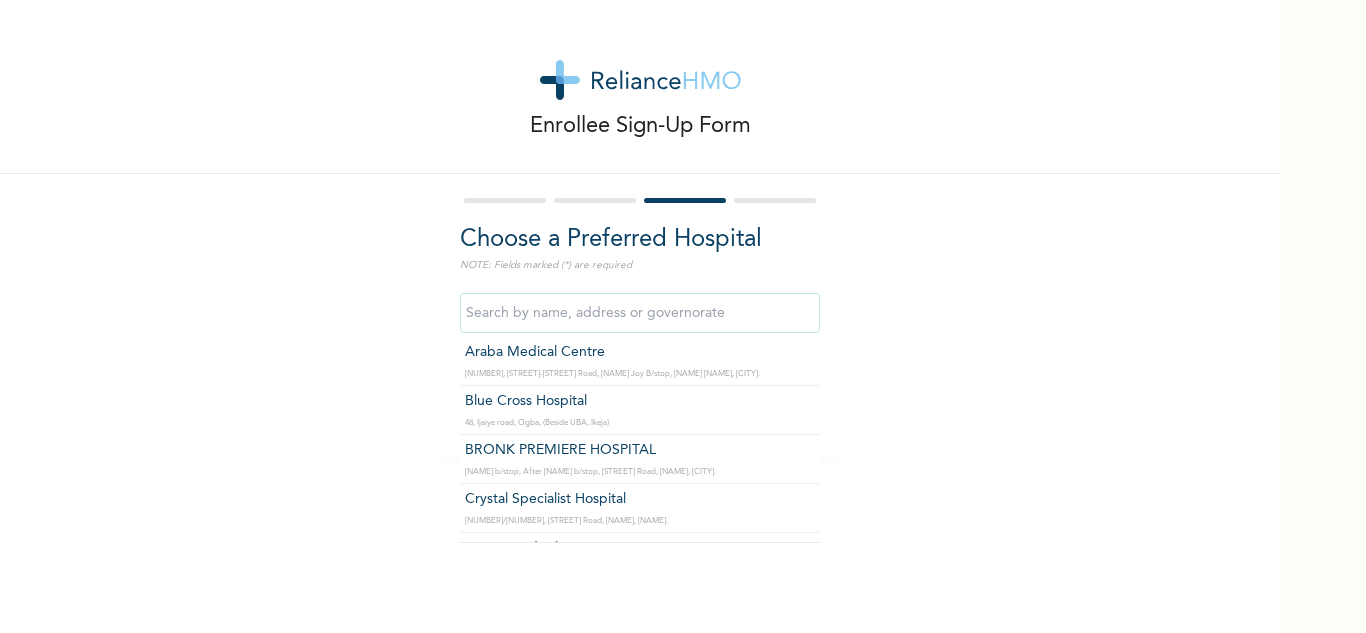 type on "Blue Cross Hospital" 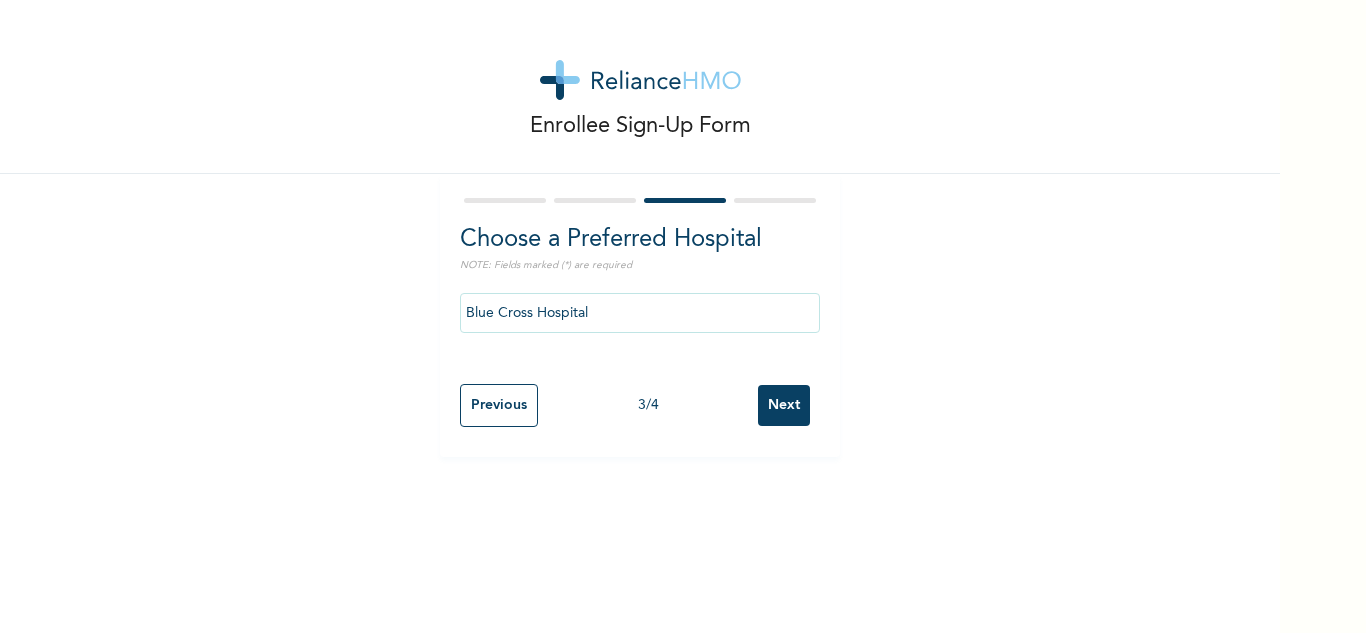click on "Enrollee Sign-Up Form Choose a Preferred Hospital NOTE: Fields marked (*) are required [BRAND] [NAME] Previous [NUMBER] / [NUMBER] Next" at bounding box center (683, 316) 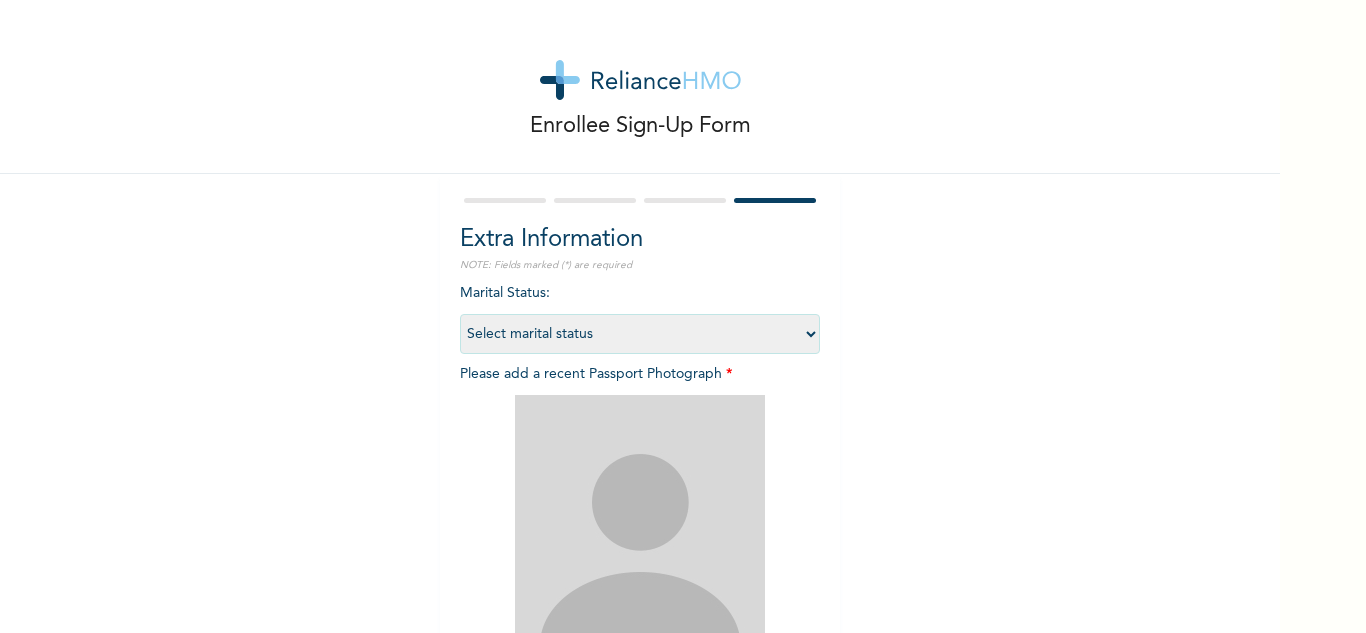 click on "Select marital status Single Married Divorced Widow/Widower" at bounding box center [640, 334] 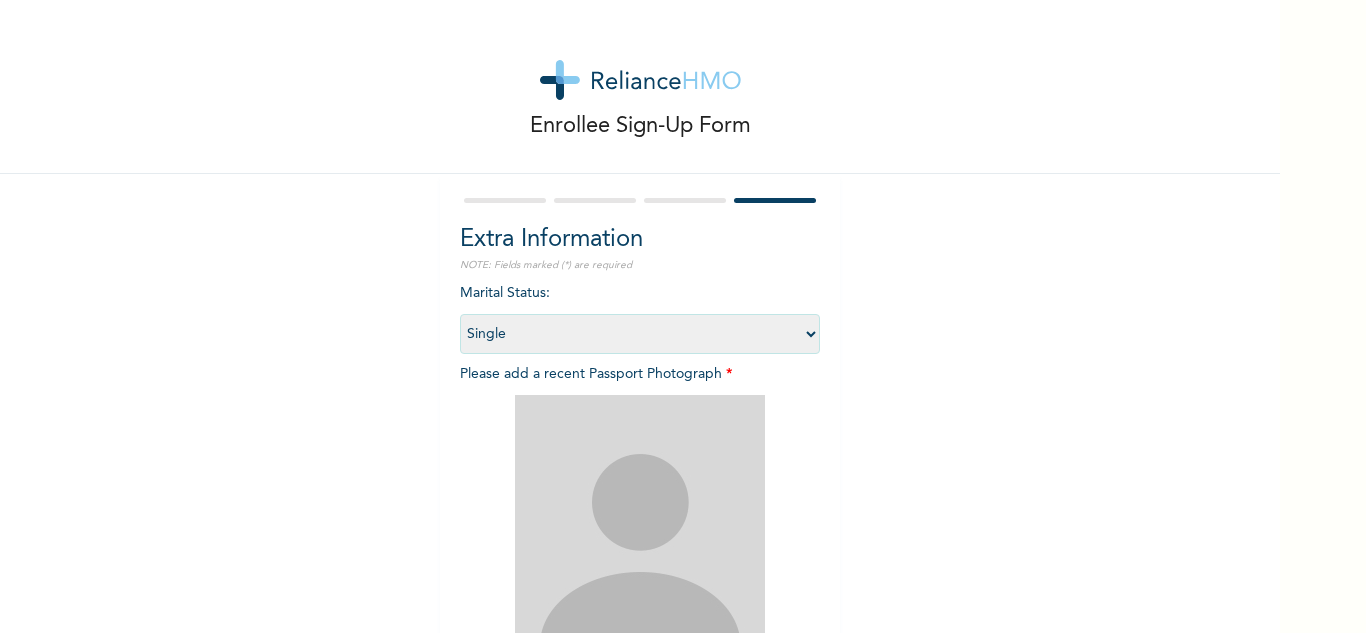 click on "Select marital status Single Married Divorced Widow/Widower" at bounding box center (640, 334) 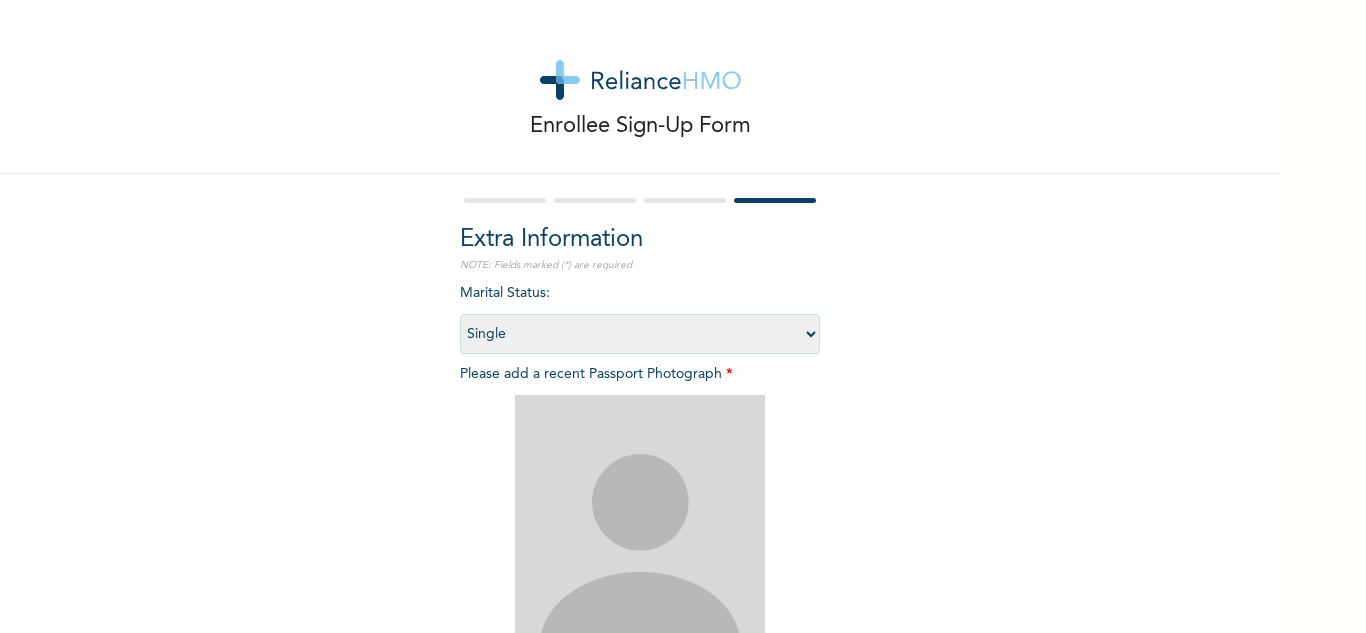 scroll, scrollTop: 243, scrollLeft: 0, axis: vertical 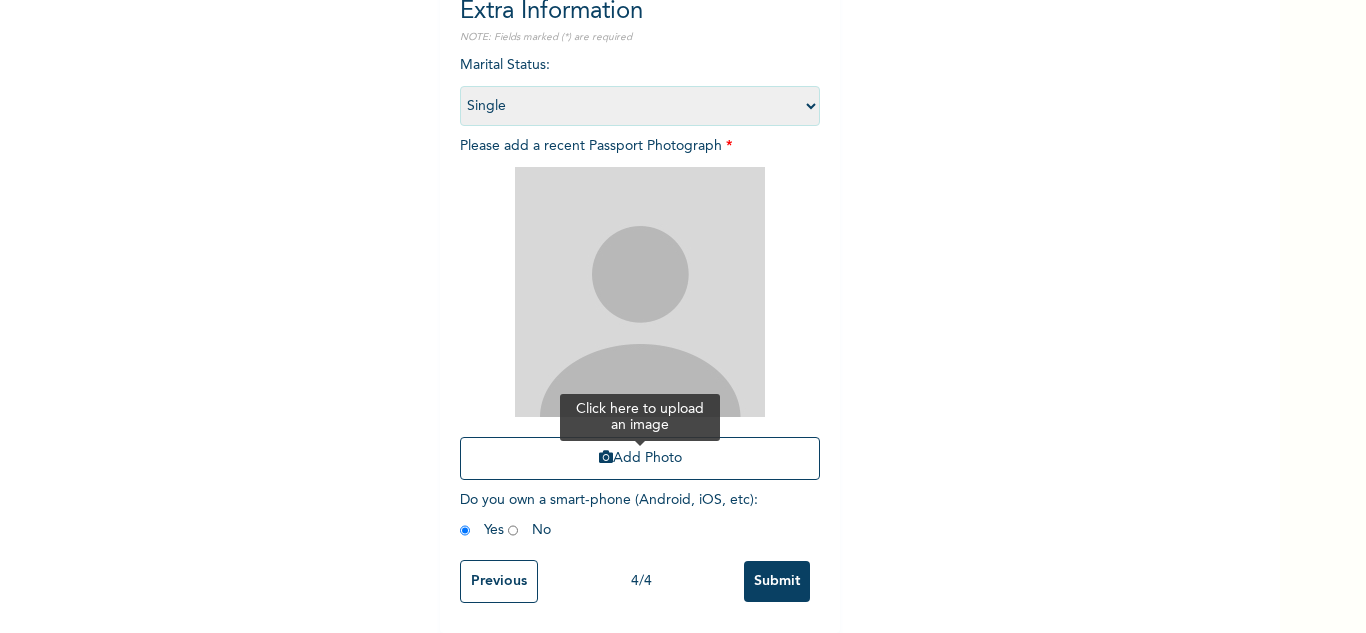 click on "Add Photo" at bounding box center (640, 458) 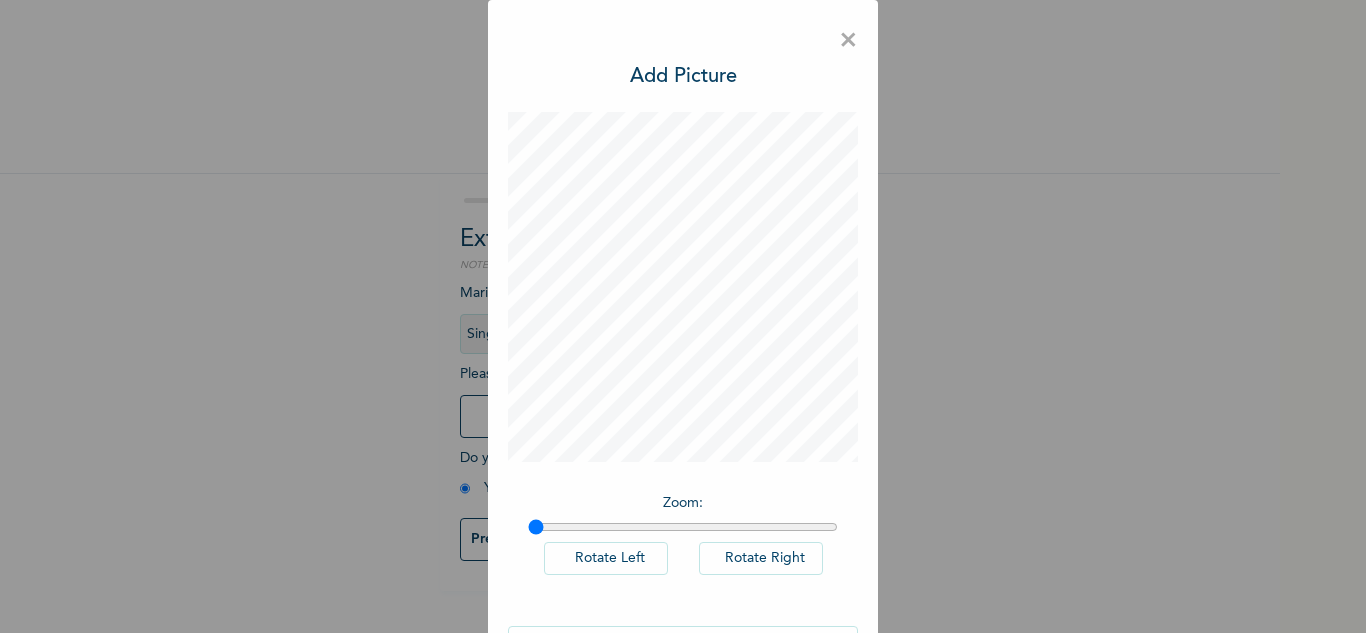 scroll, scrollTop: 0, scrollLeft: 0, axis: both 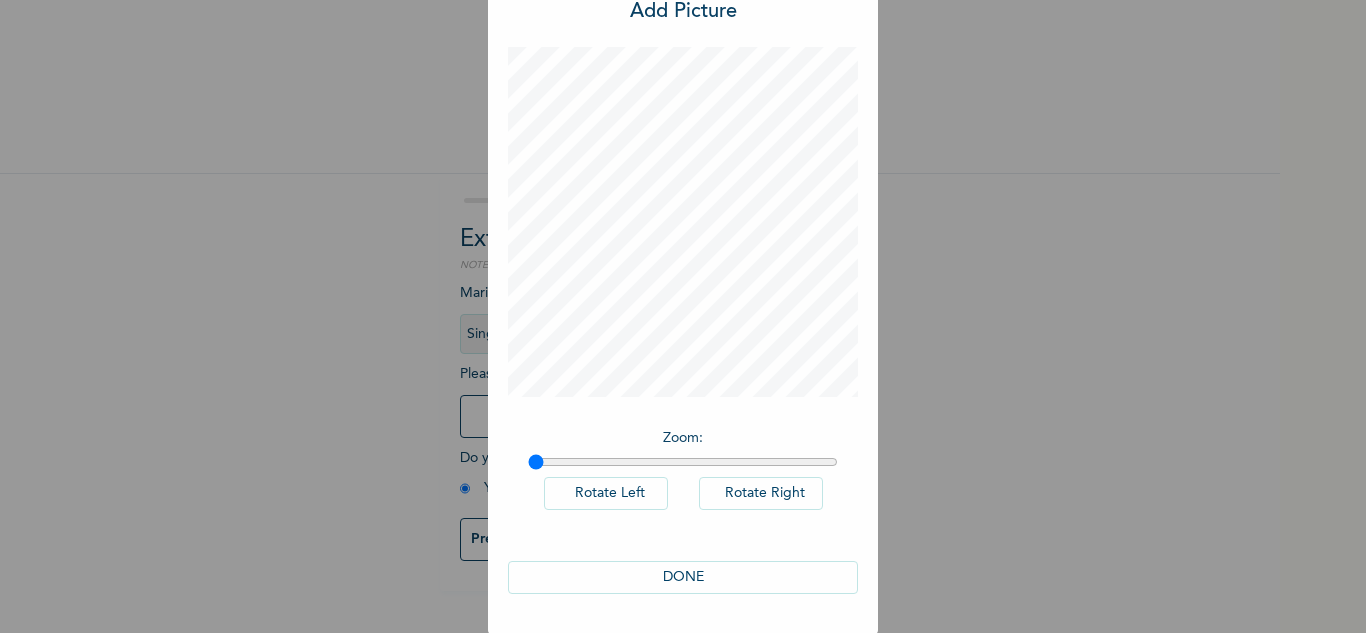 click on "DONE" at bounding box center [683, 577] 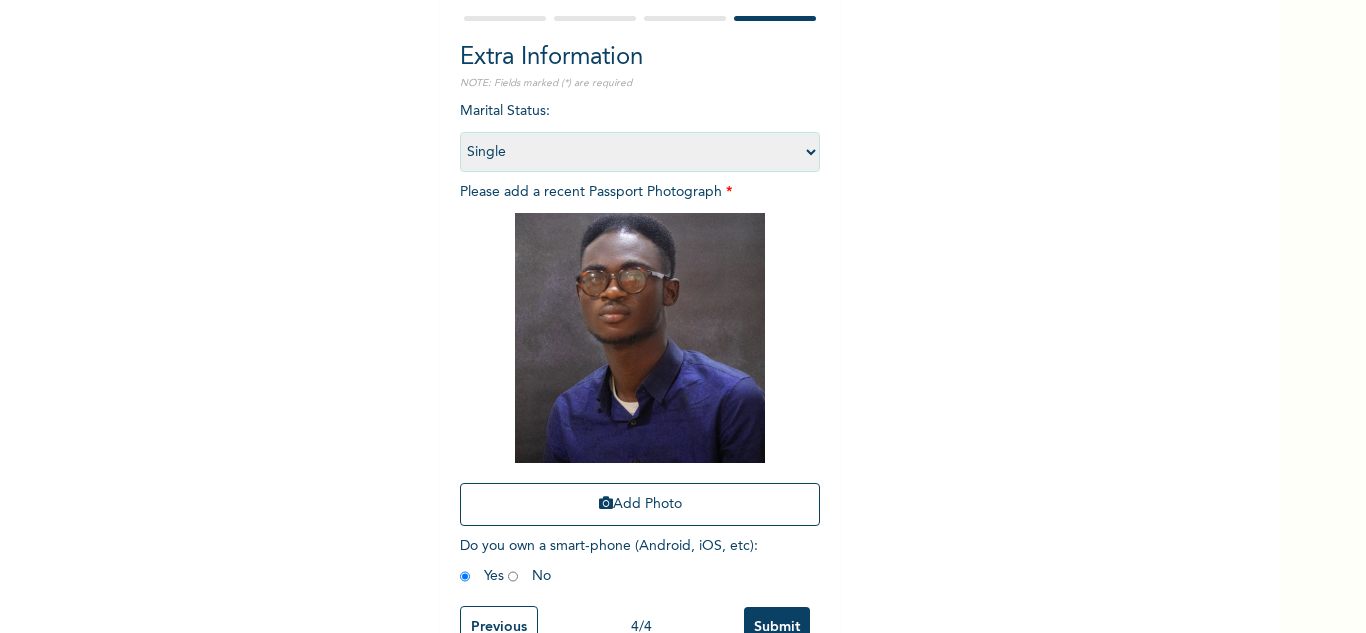 scroll, scrollTop: 243, scrollLeft: 0, axis: vertical 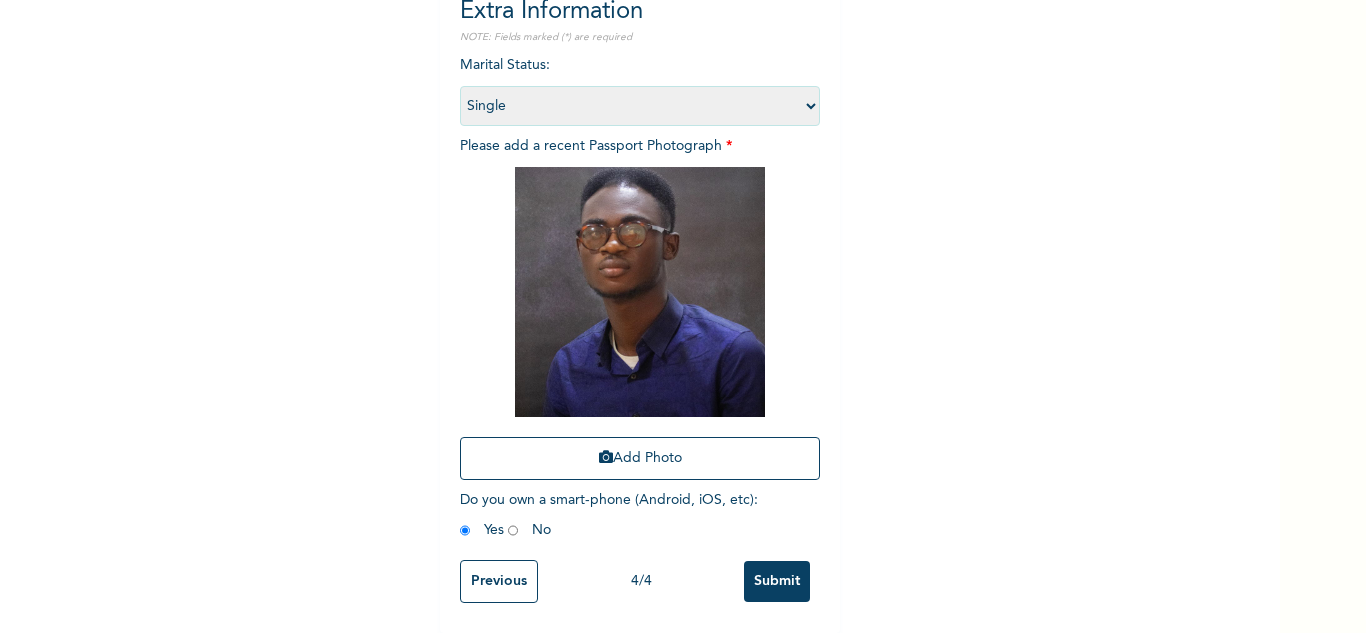 click on "Submit" at bounding box center [777, 581] 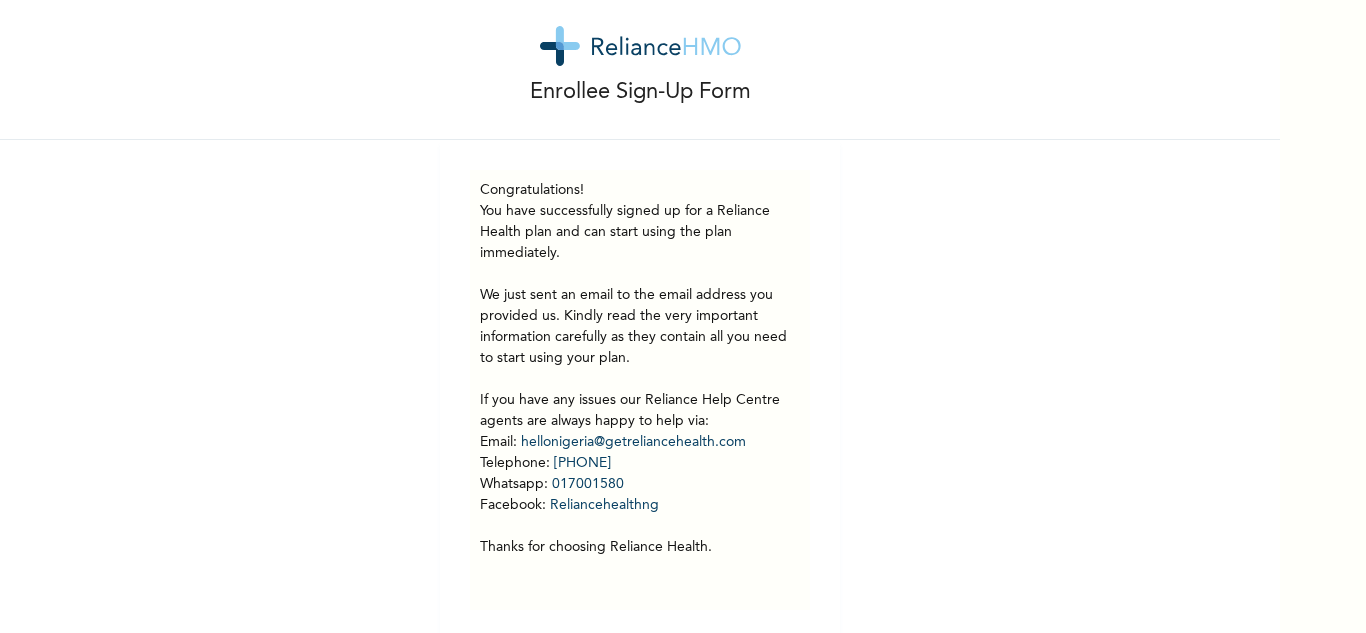 scroll, scrollTop: 56, scrollLeft: 0, axis: vertical 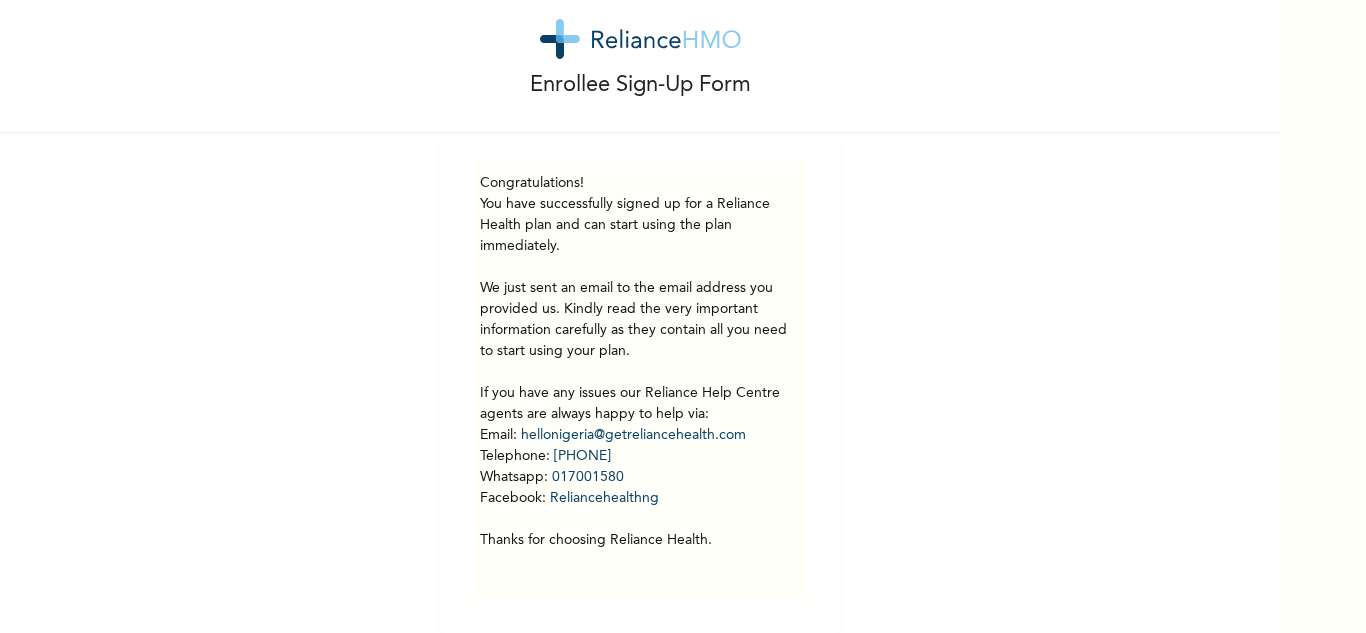 click on "You have successfully signed up for a [BRAND] Health plan and can start using the plan immediately. We just sent an email to the email address you provided us. Kindly read the very important information carefully as they contain all you need to start using your plan. If you have any issues our [BRAND] Help Centre agents are always happy to help via: Email : hellonigeria@example.com Telephone : [PHONE] Whatsapp : [PHONE] Facebook : [BRAND]healthng Thanks for choosing [BRAND] Health." at bounding box center (640, 372) 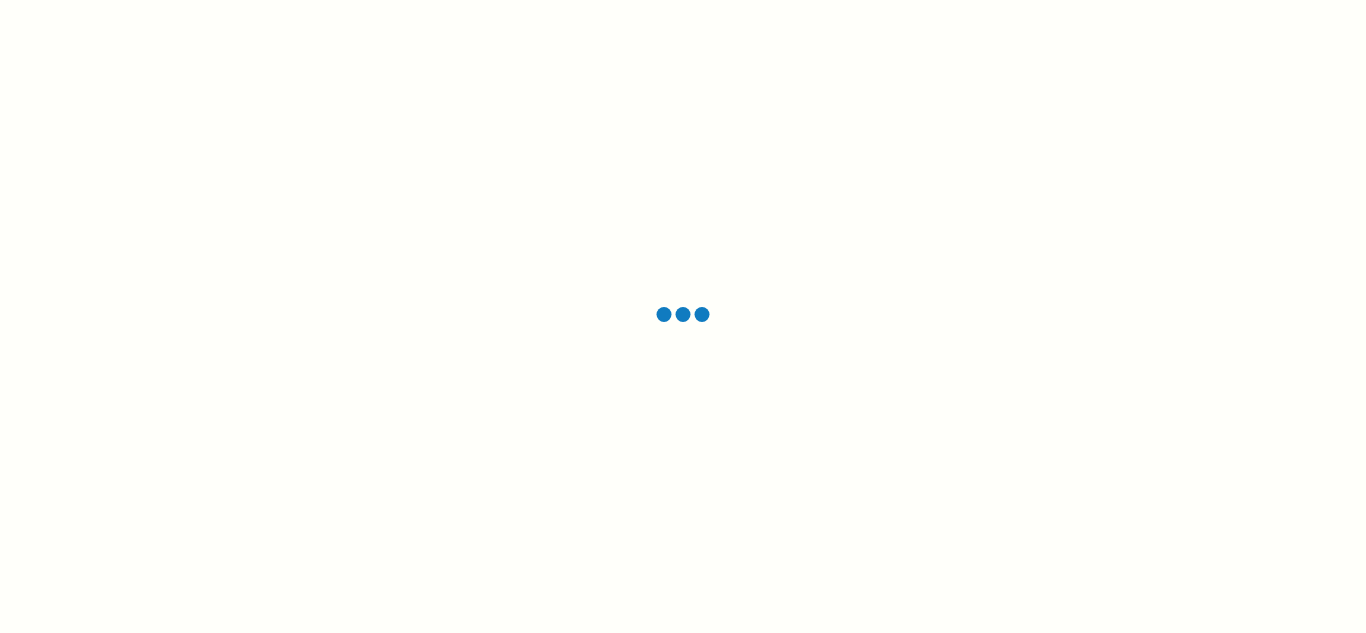 scroll, scrollTop: 0, scrollLeft: 0, axis: both 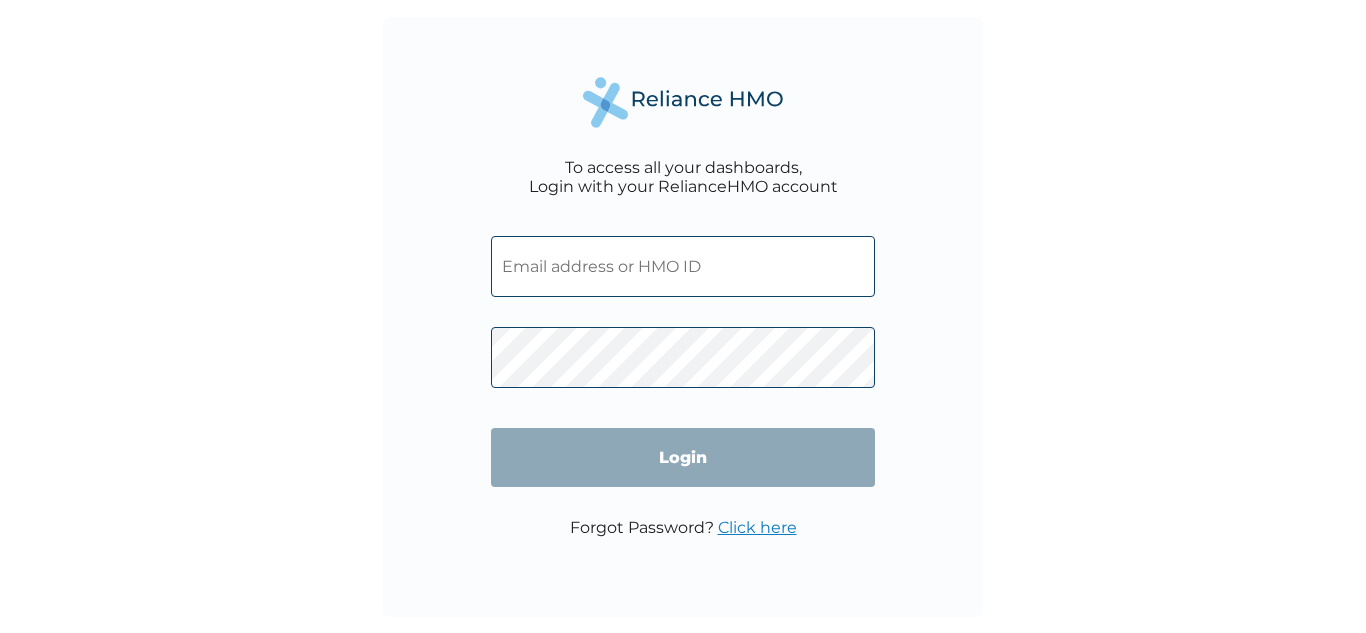 click at bounding box center [683, 266] 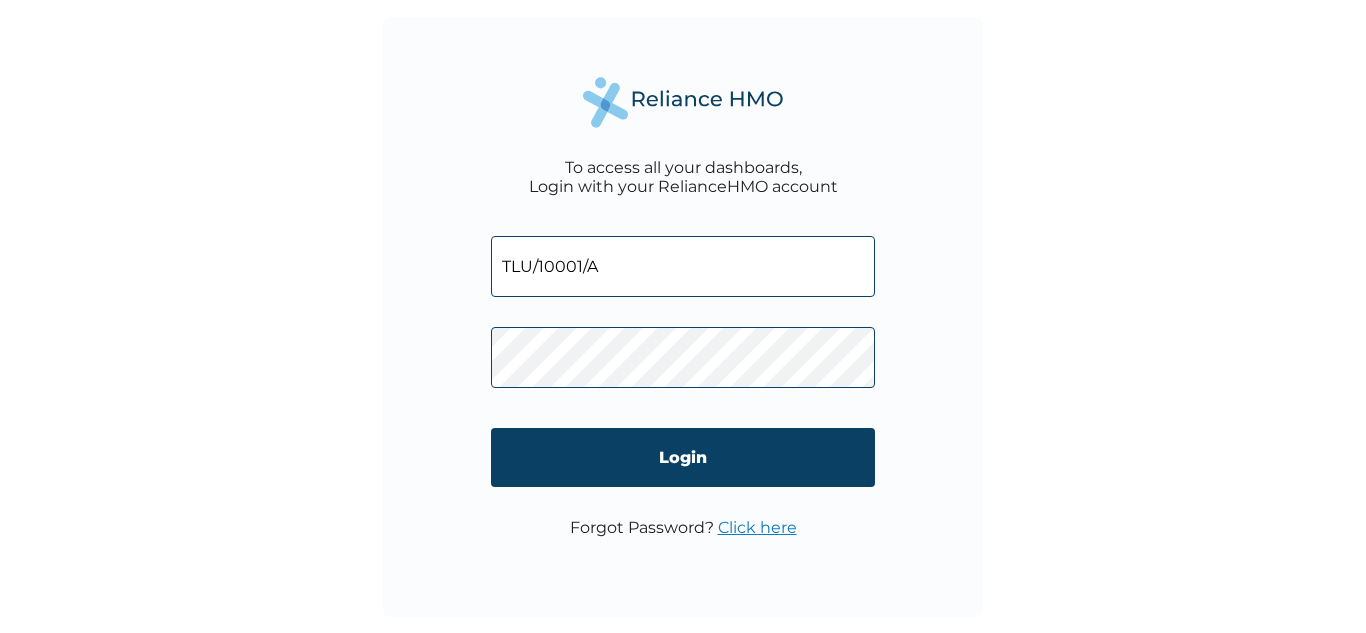type on "TLU/10001/A" 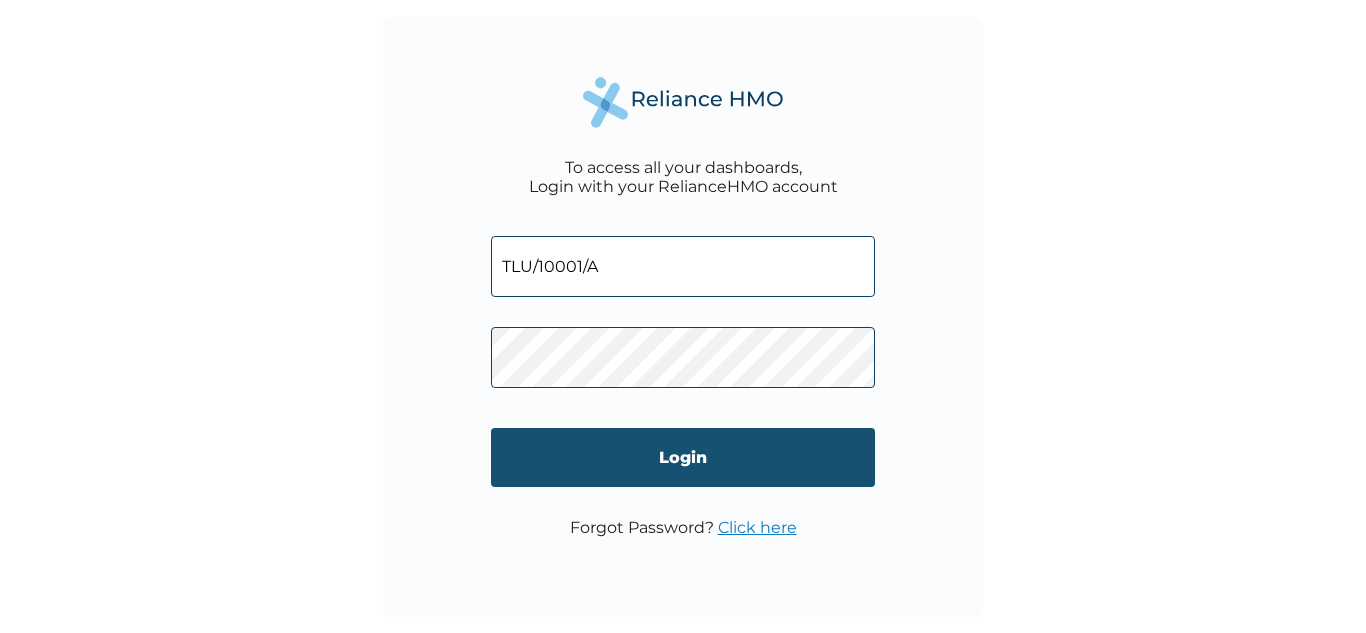 click on "Login" at bounding box center [683, 457] 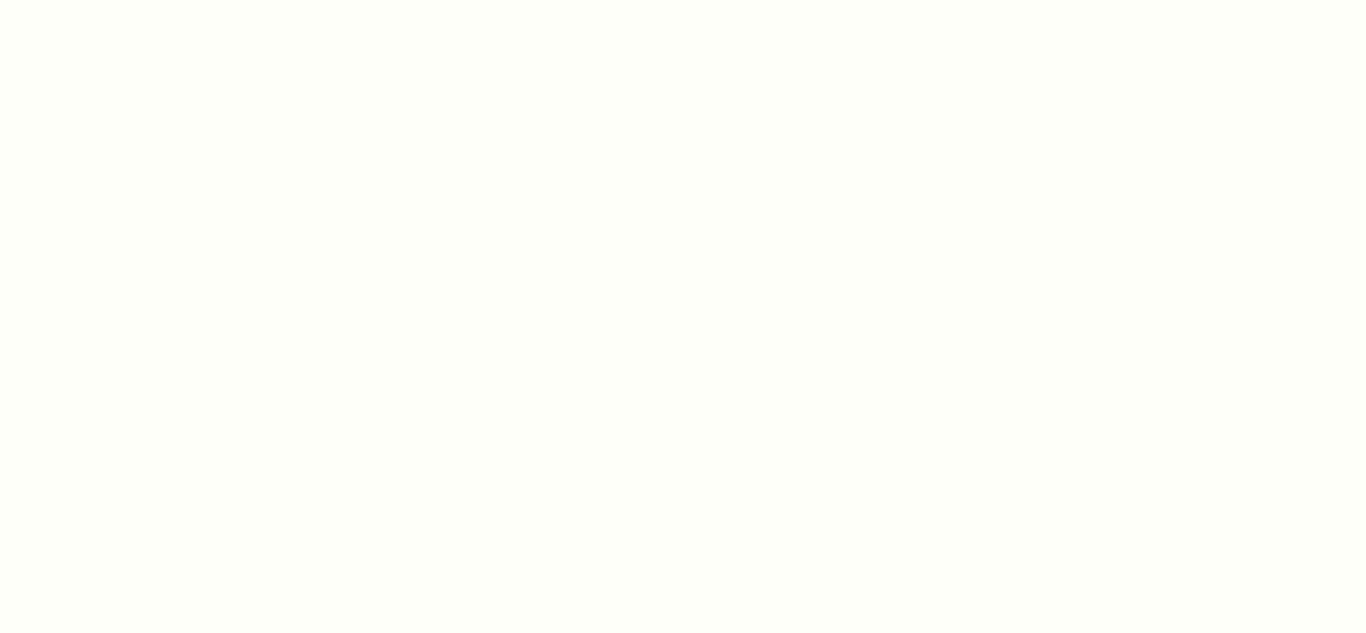 scroll, scrollTop: 0, scrollLeft: 0, axis: both 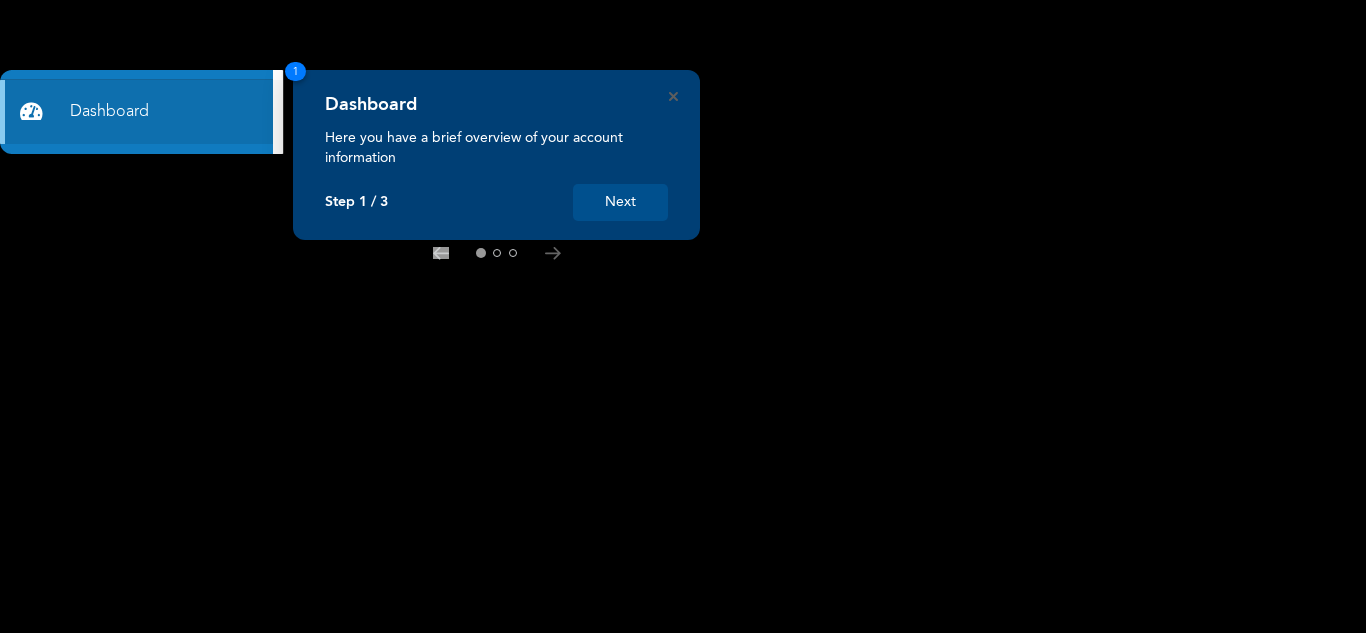 click on "Next" at bounding box center (620, 202) 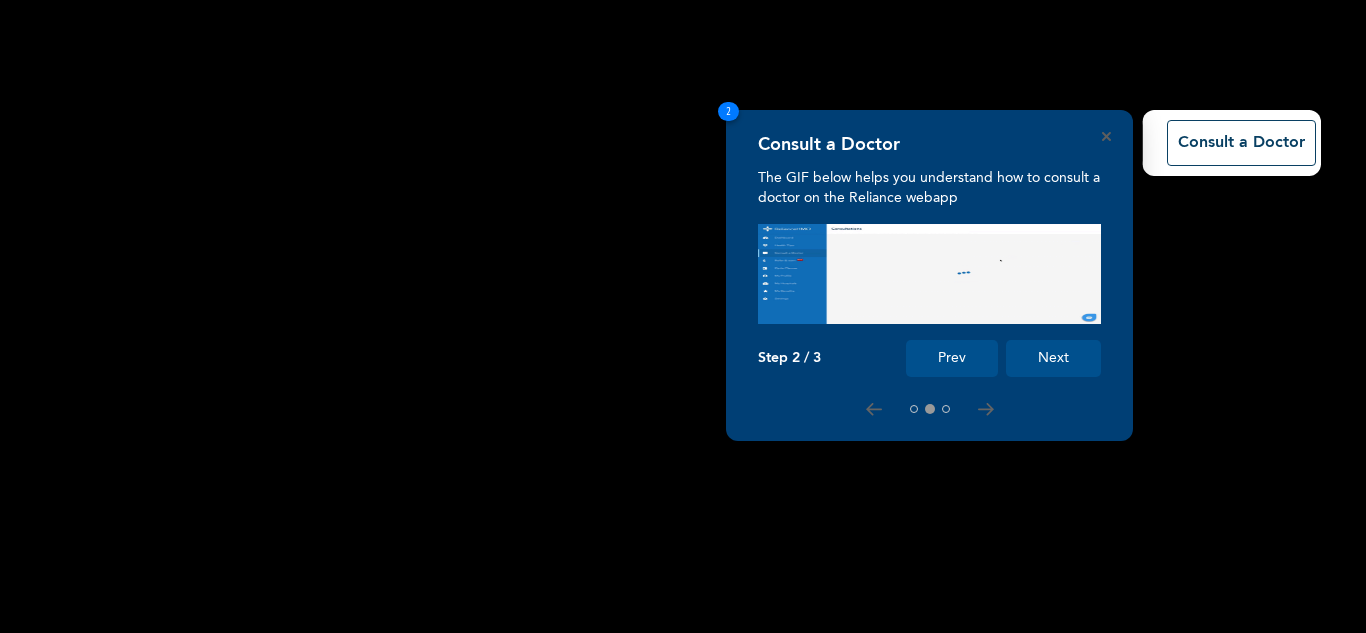 click on "Consult a Doctor The GIF below helps you understand how to consult a doctor on the Reliance webapp Step 2 / 3 Prev Next 2" at bounding box center (929, 275) 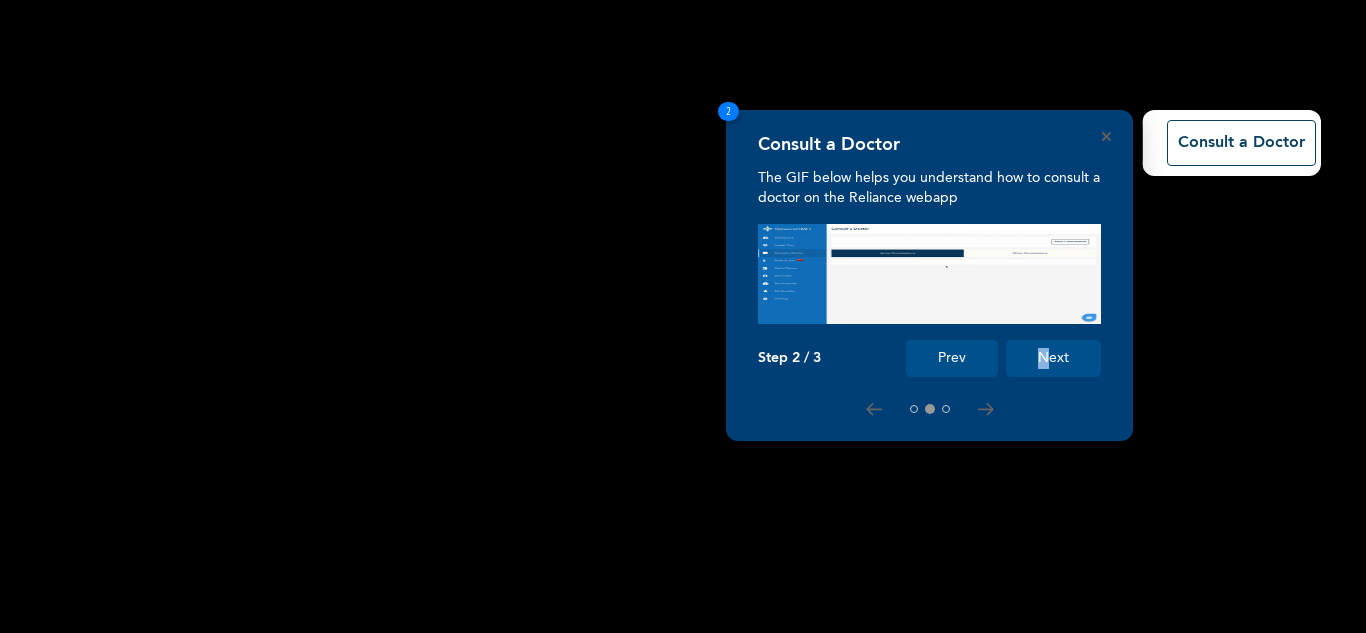 drag, startPoint x: 1048, startPoint y: 336, endPoint x: 1043, endPoint y: 368, distance: 32.38827 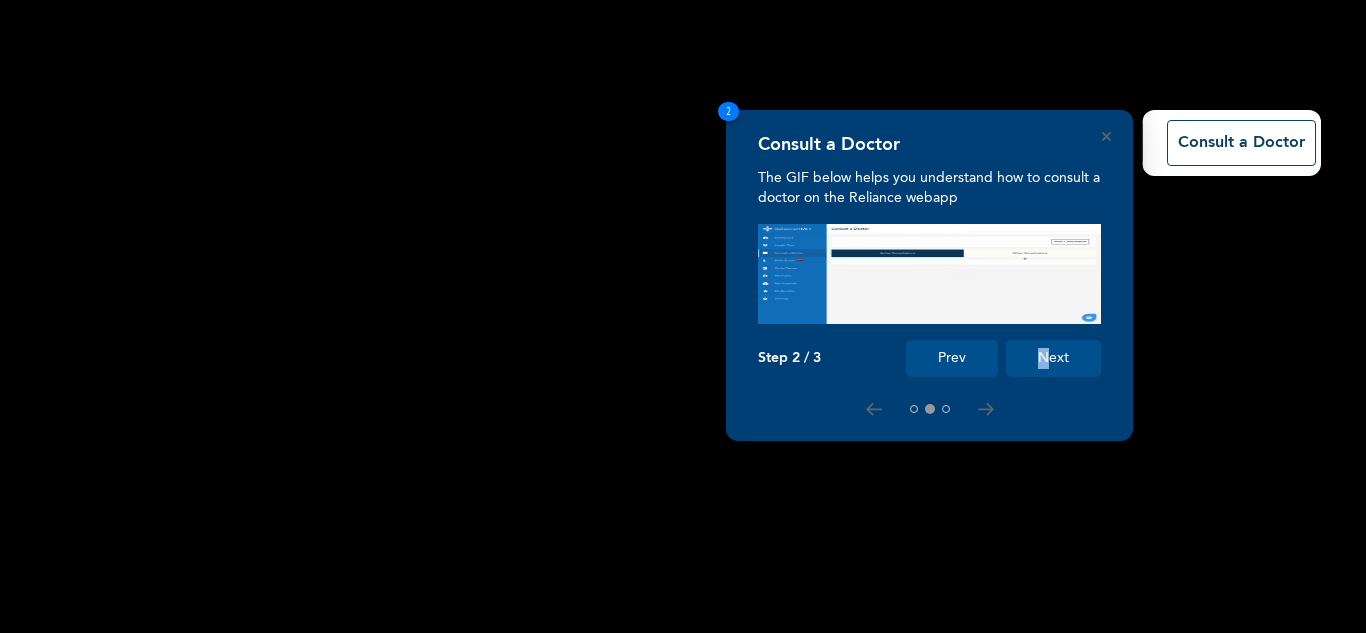 click on "Consult a Doctor The GIF below helps you understand how to consult a doctor on the Reliance webapp Step 2 / 3 Prev Next" at bounding box center [929, 255] 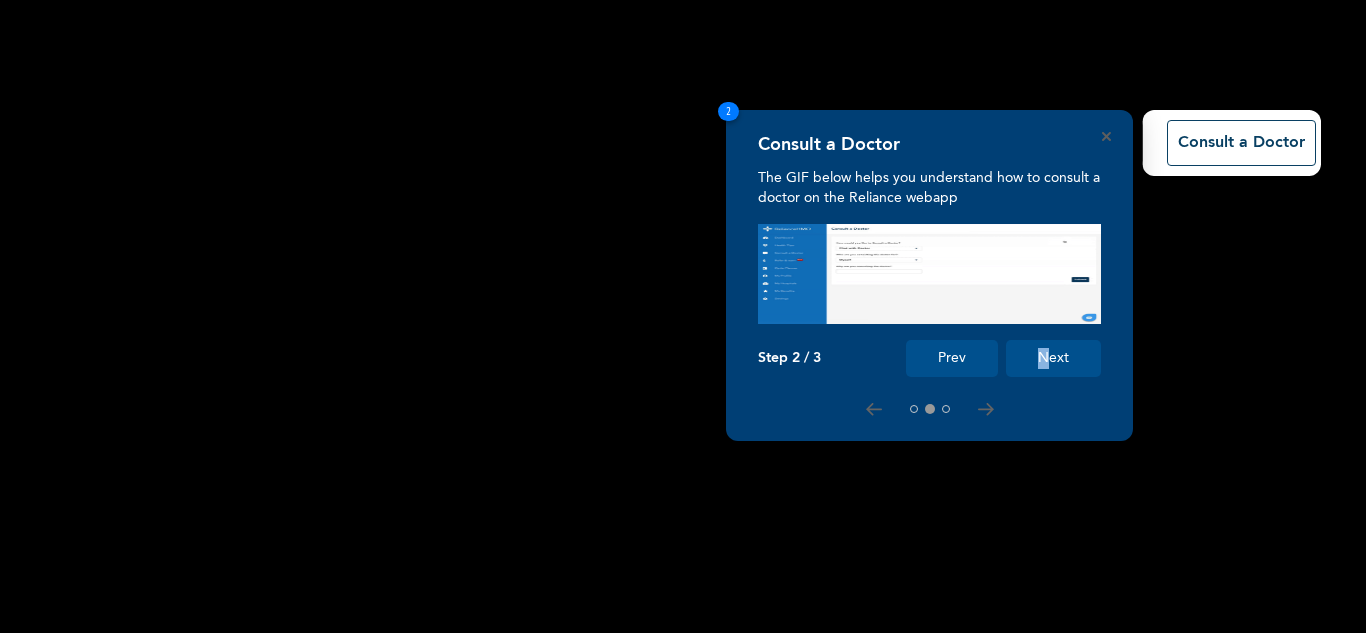 click on "Next" at bounding box center (1053, 358) 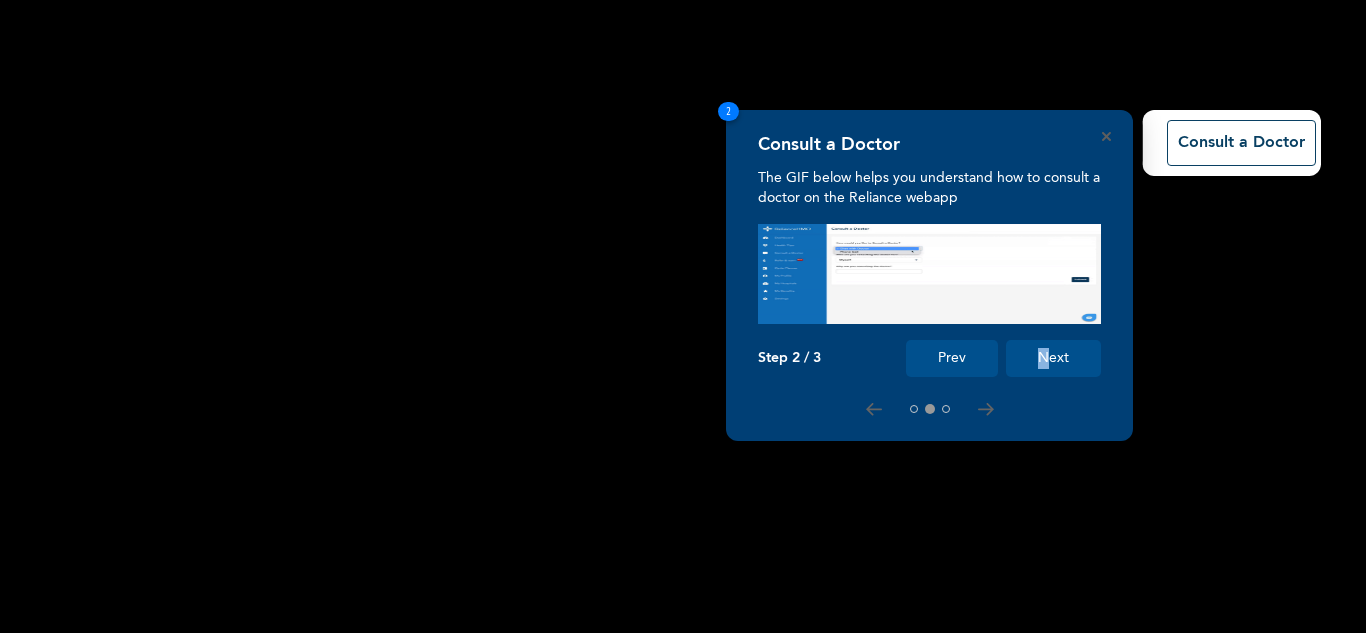 click 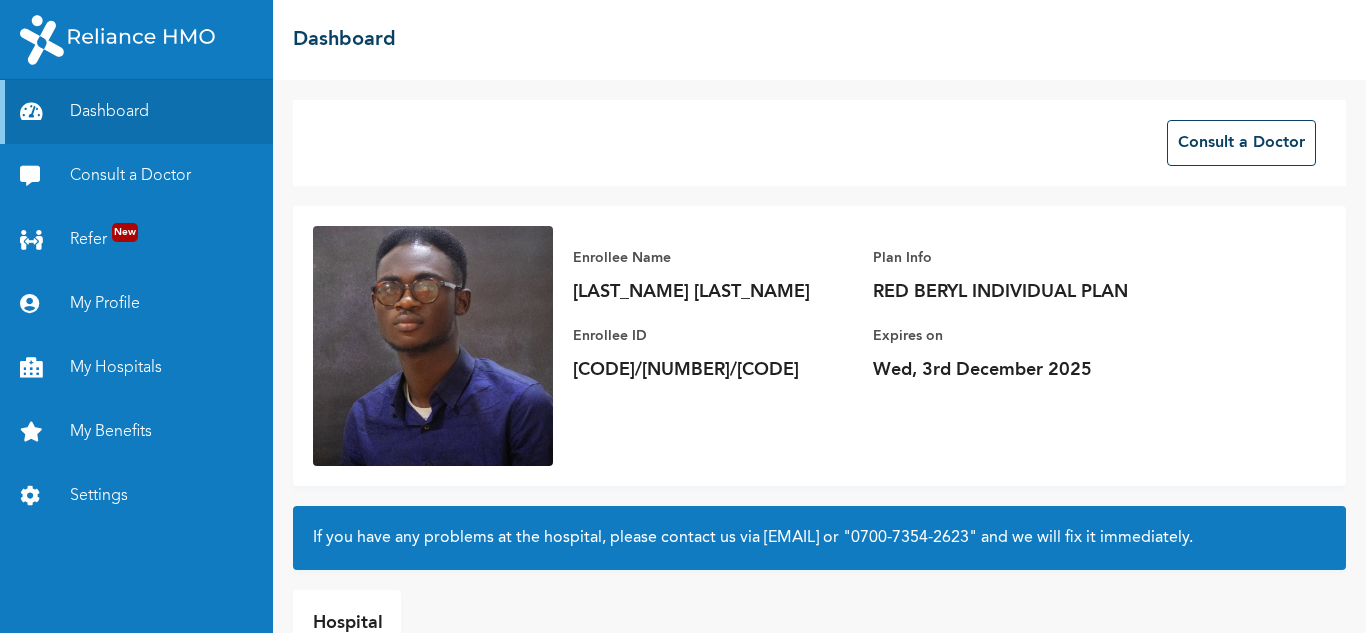 scroll, scrollTop: 141, scrollLeft: 0, axis: vertical 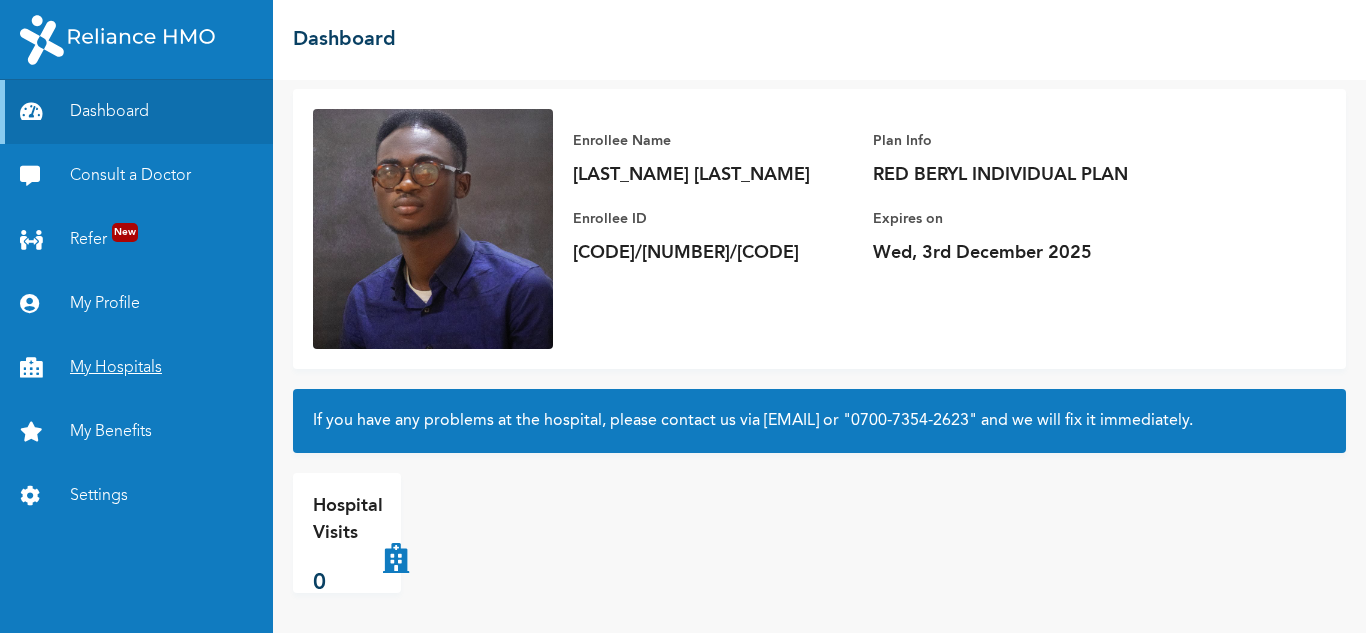 click on "My Hospitals" at bounding box center (136, 368) 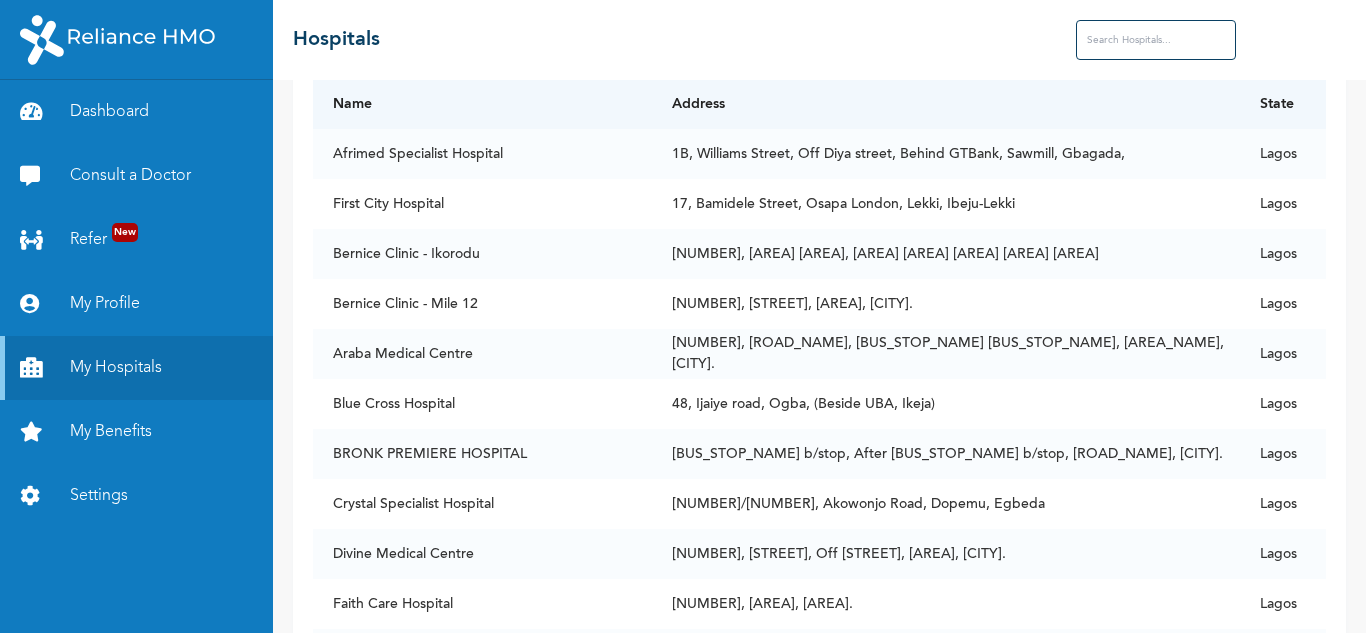 scroll, scrollTop: 0, scrollLeft: 0, axis: both 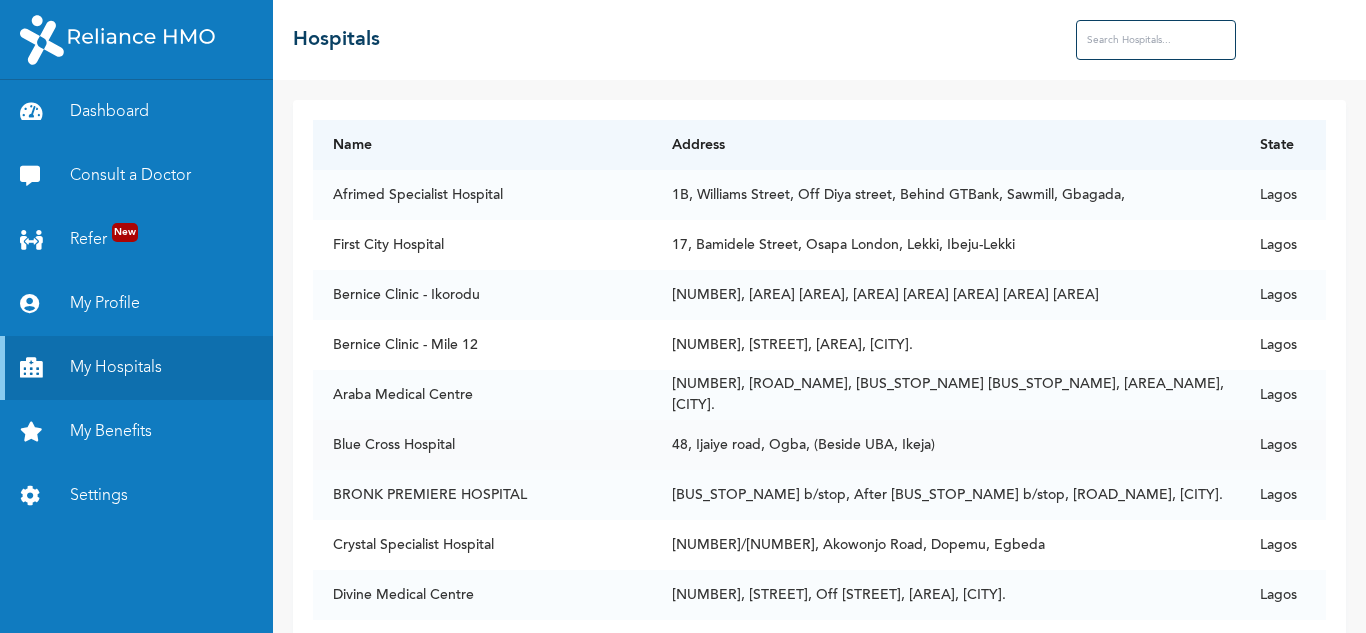 click on "Blue Cross Hospital" at bounding box center (482, 445) 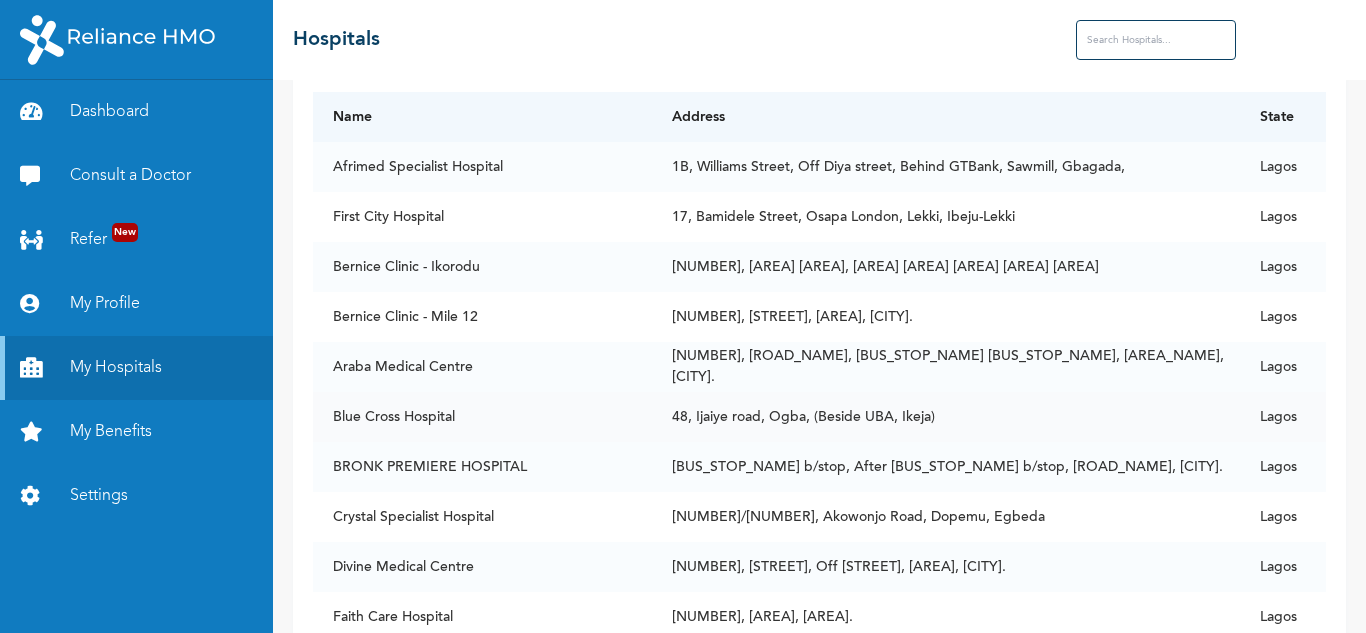 scroll, scrollTop: 0, scrollLeft: 0, axis: both 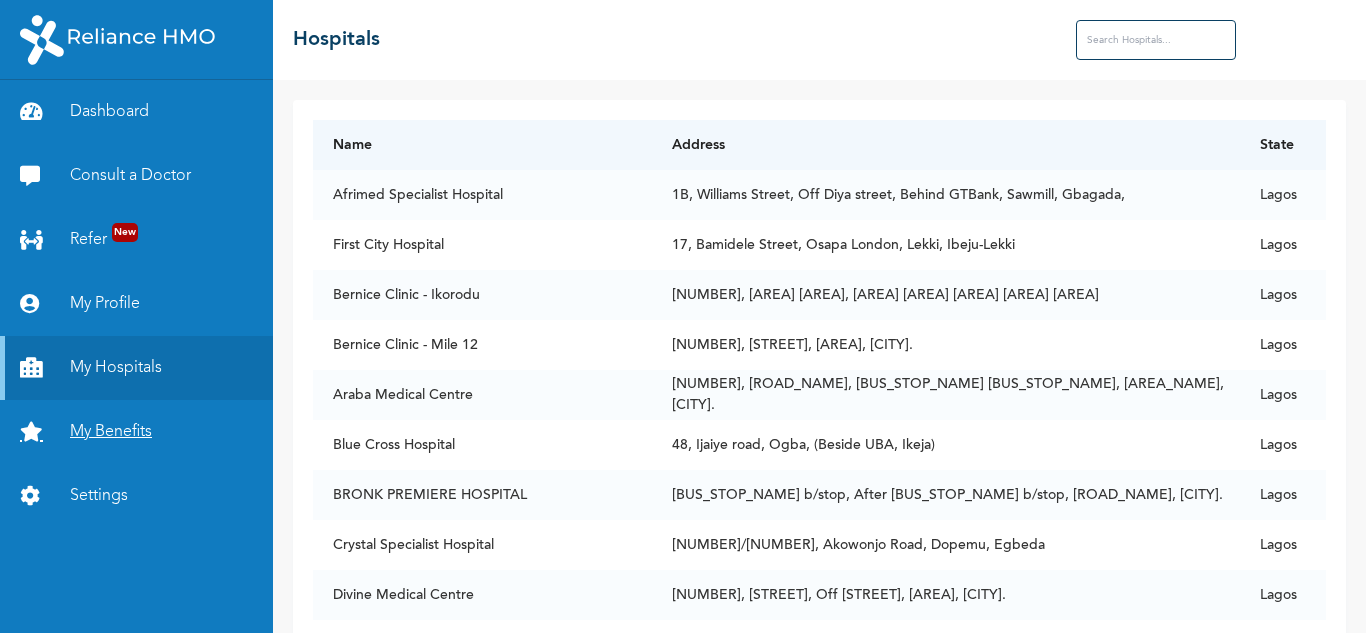 click on "My Benefits" at bounding box center (136, 432) 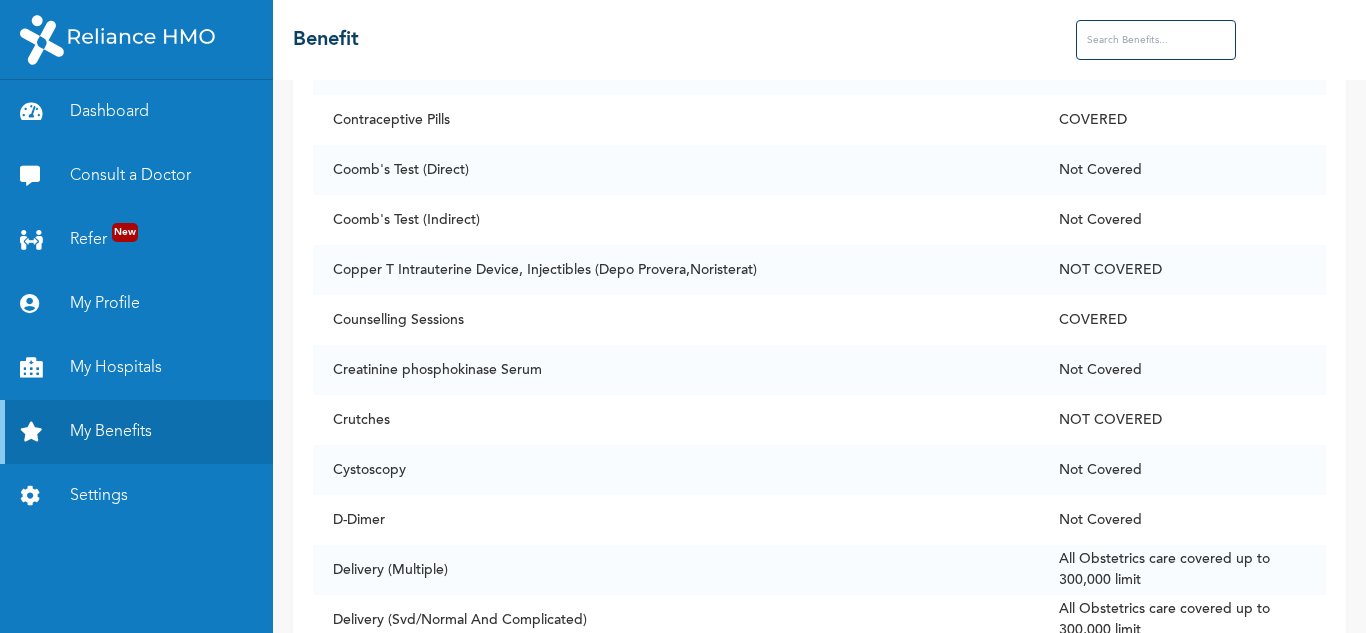 scroll, scrollTop: 3041, scrollLeft: 0, axis: vertical 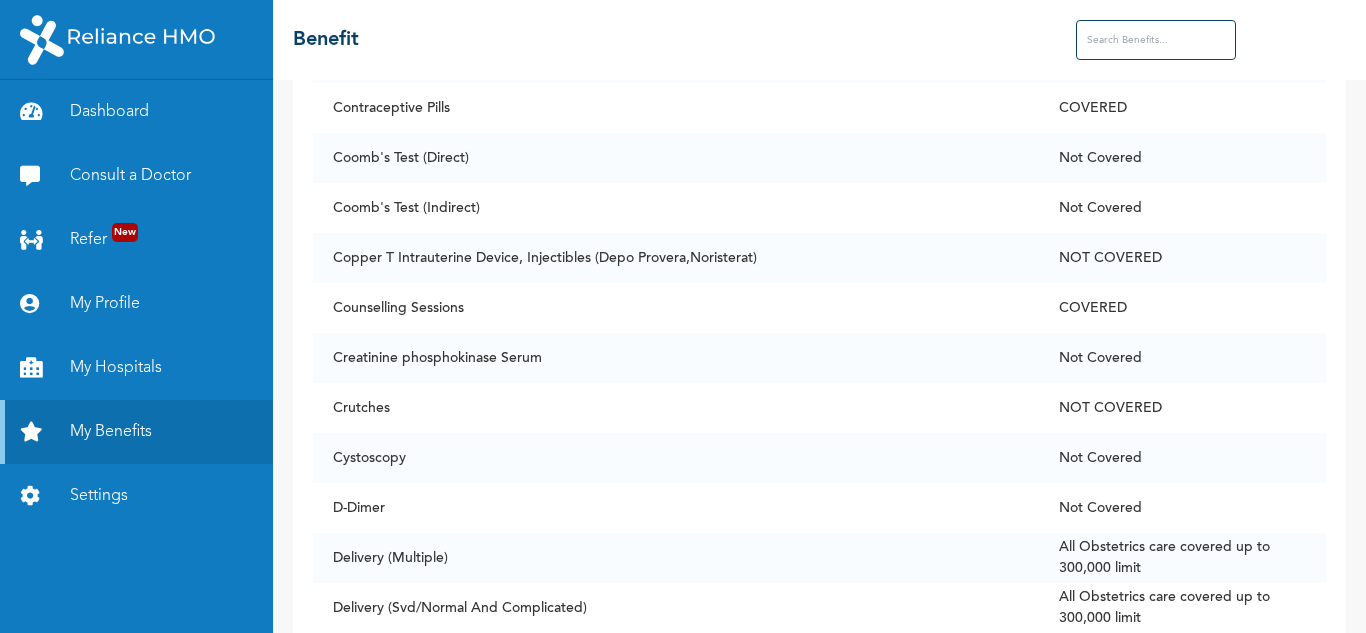 click at bounding box center [1156, 40] 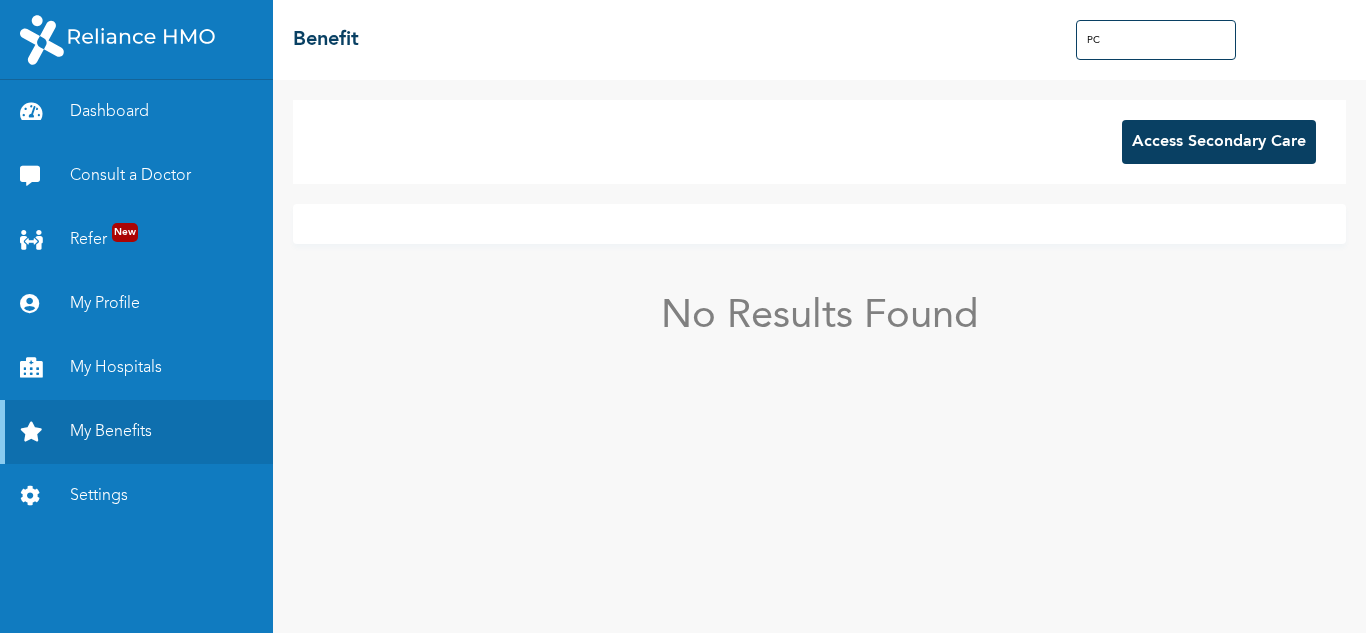 scroll, scrollTop: 0, scrollLeft: 0, axis: both 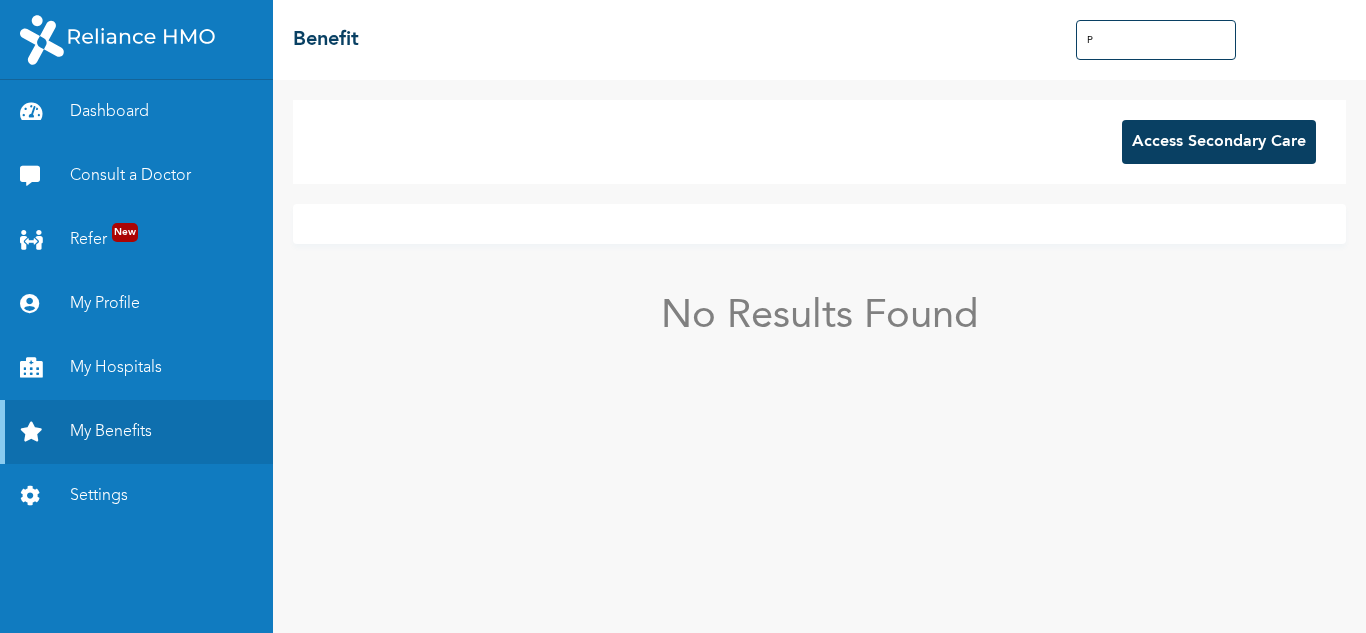 type 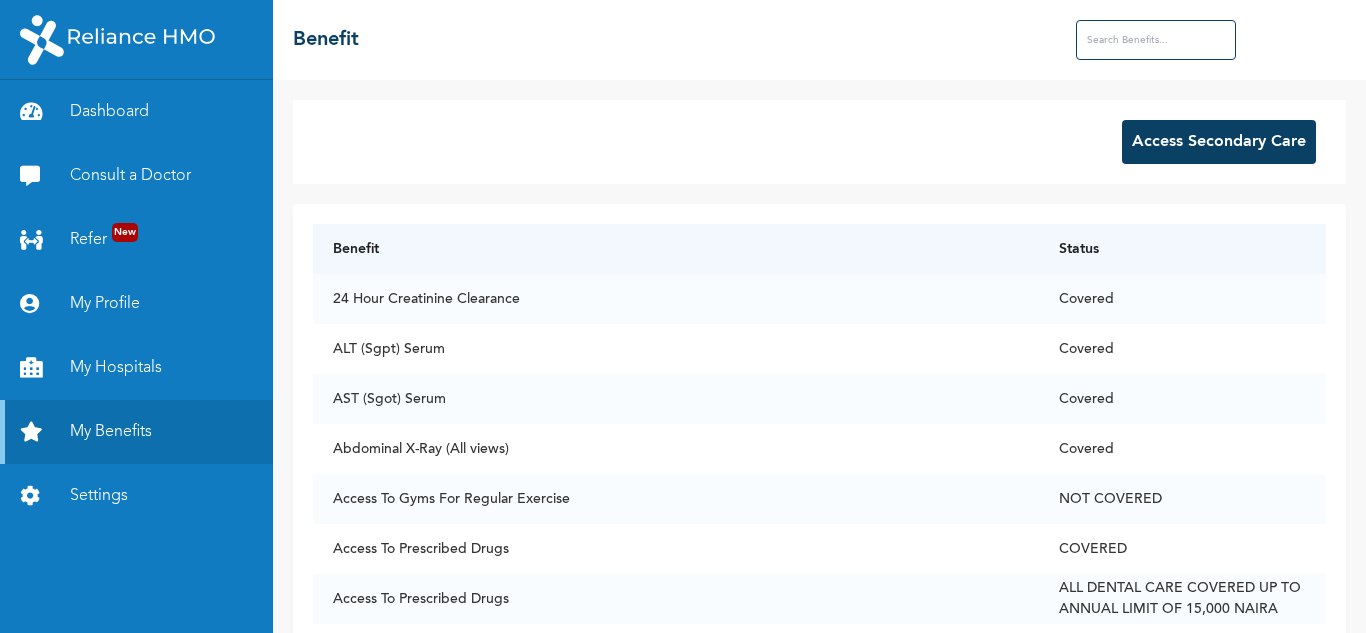 click on "Access Secondary Care" at bounding box center [1219, 142] 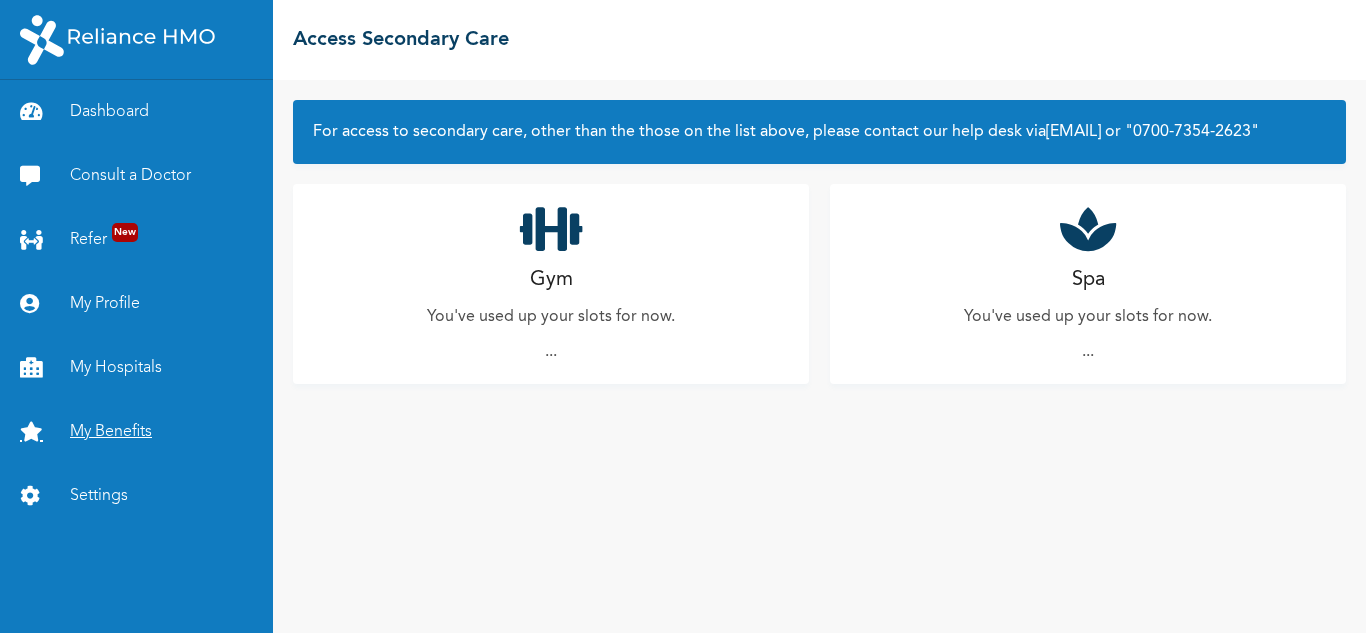 click on "My Benefits" at bounding box center [136, 432] 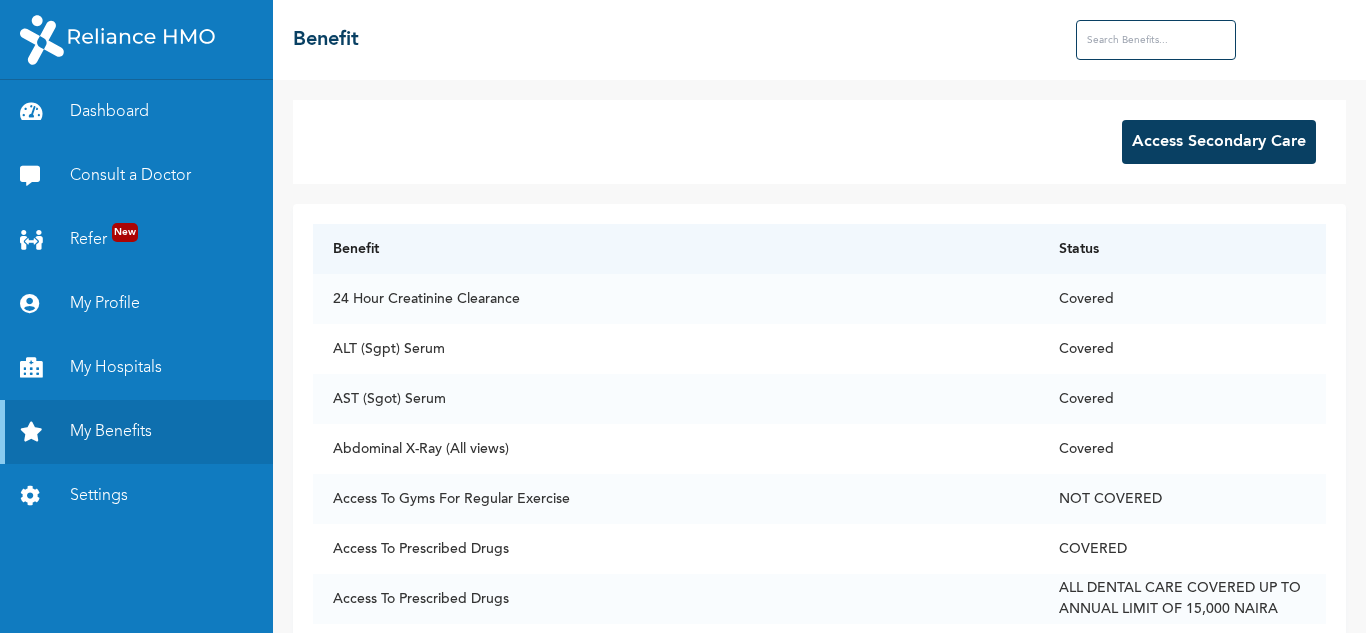 click at bounding box center (1156, 40) 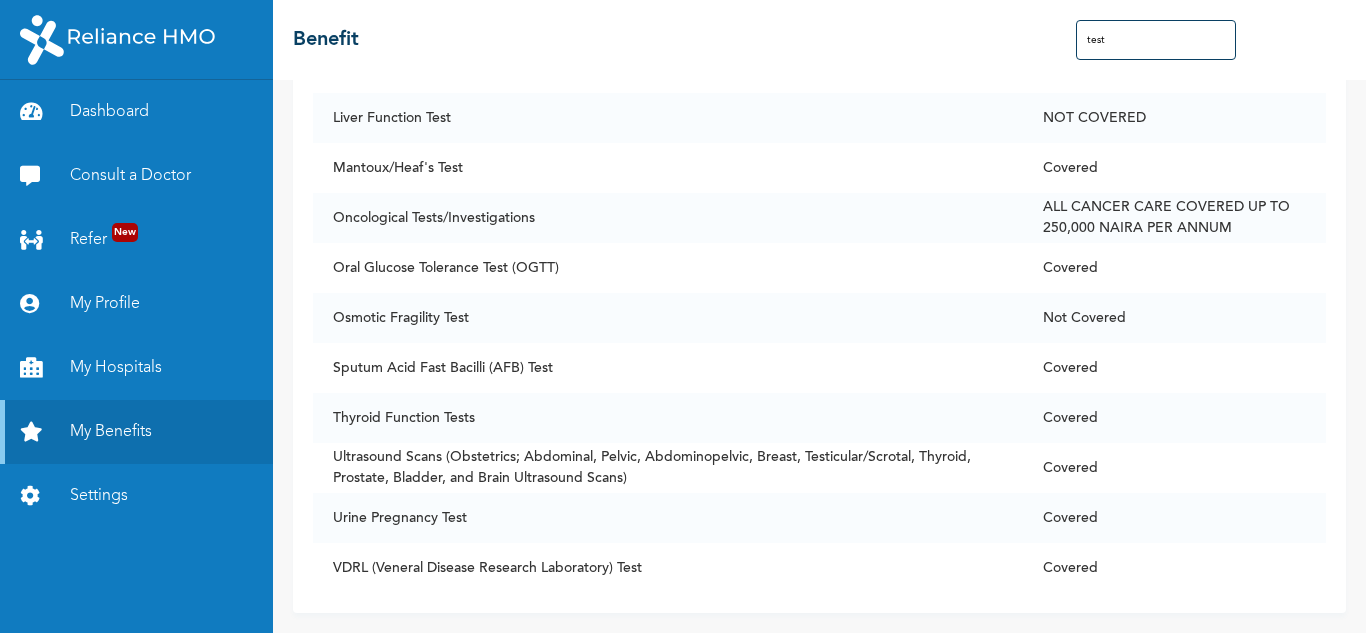 scroll, scrollTop: 0, scrollLeft: 0, axis: both 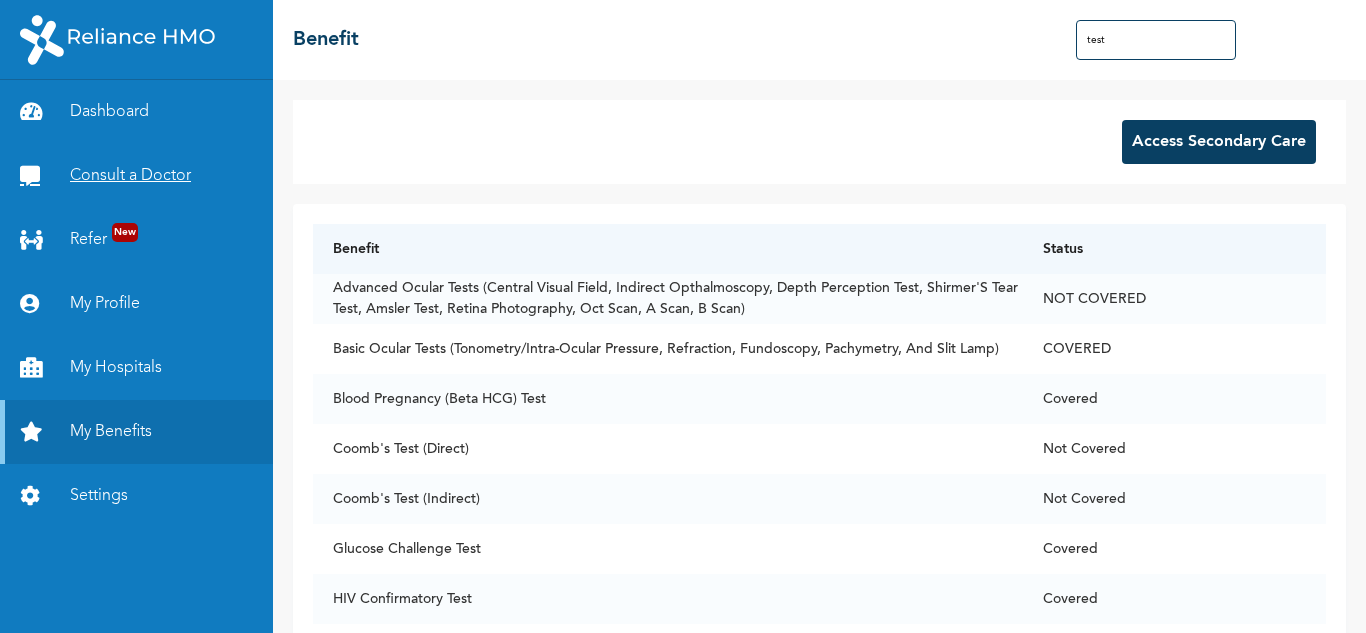 type on "test" 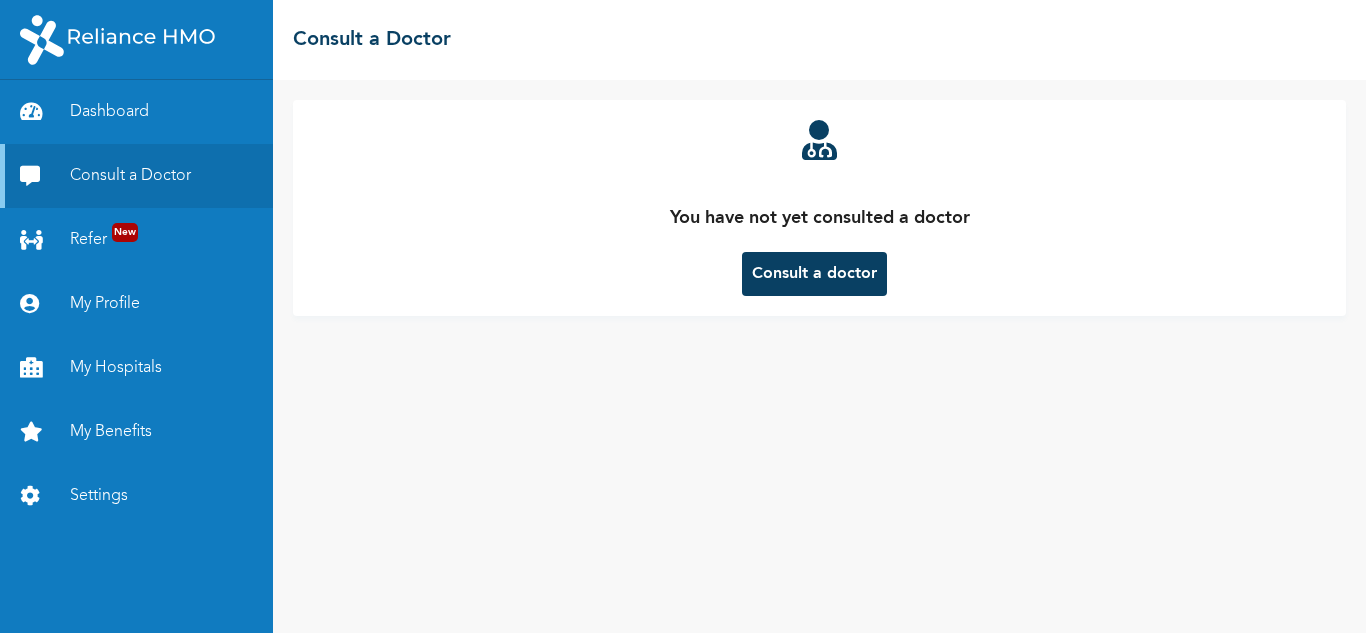 click on "Consult a doctor" at bounding box center (814, 274) 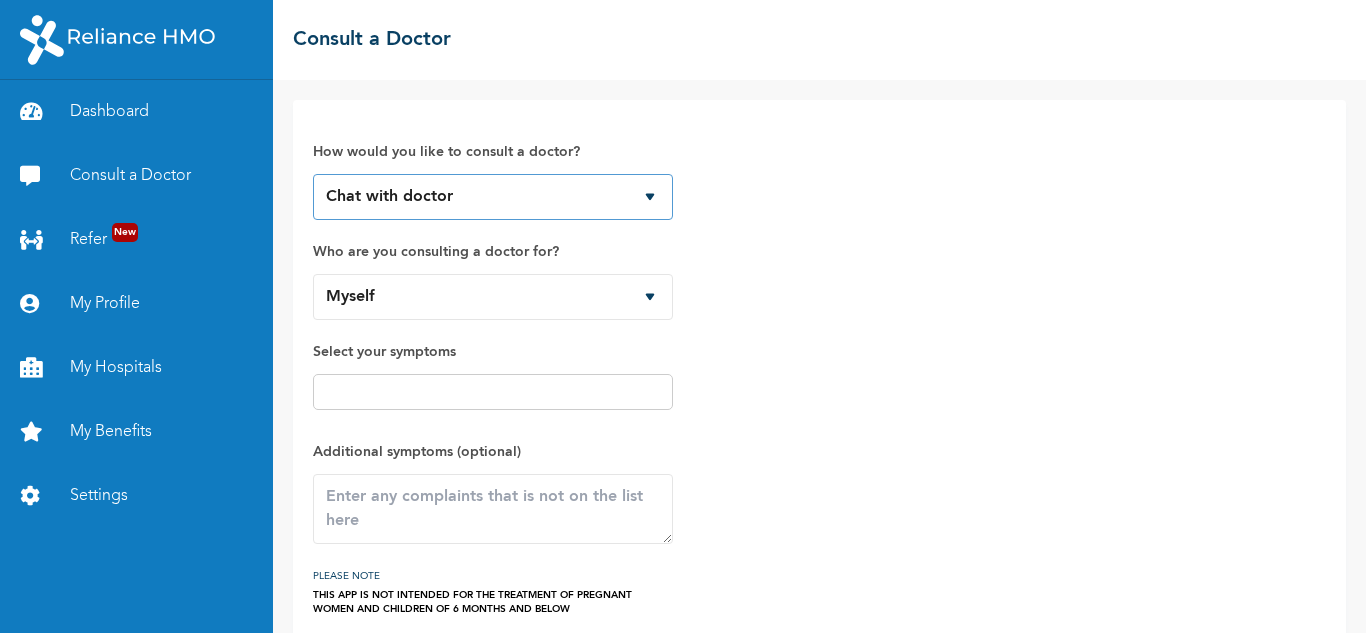 click on "Chat with doctor Phone Call" at bounding box center (493, 197) 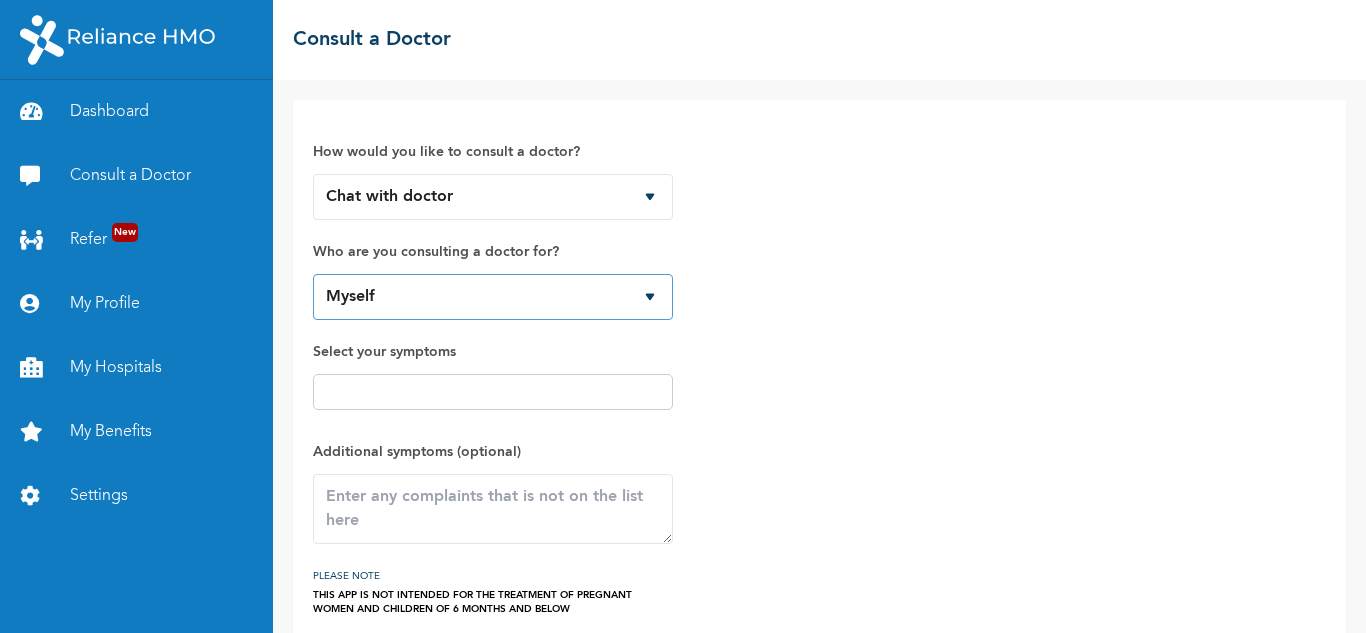 click on "Myself" at bounding box center (493, 297) 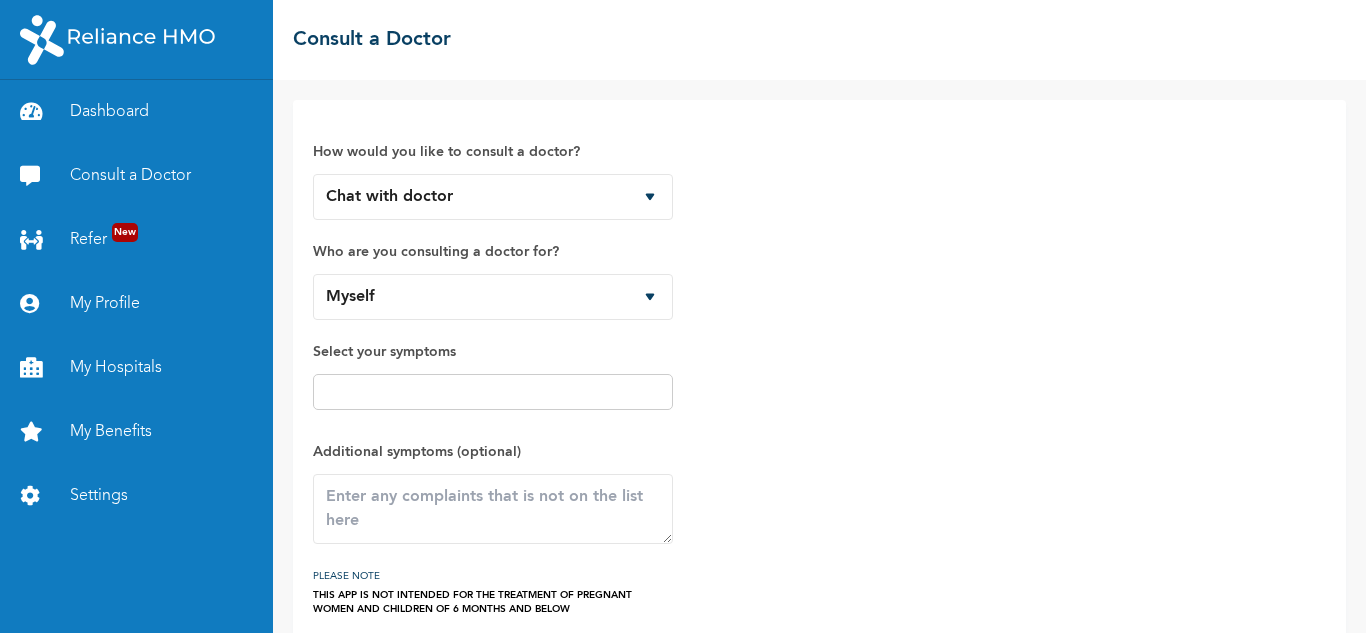 click at bounding box center (493, 392) 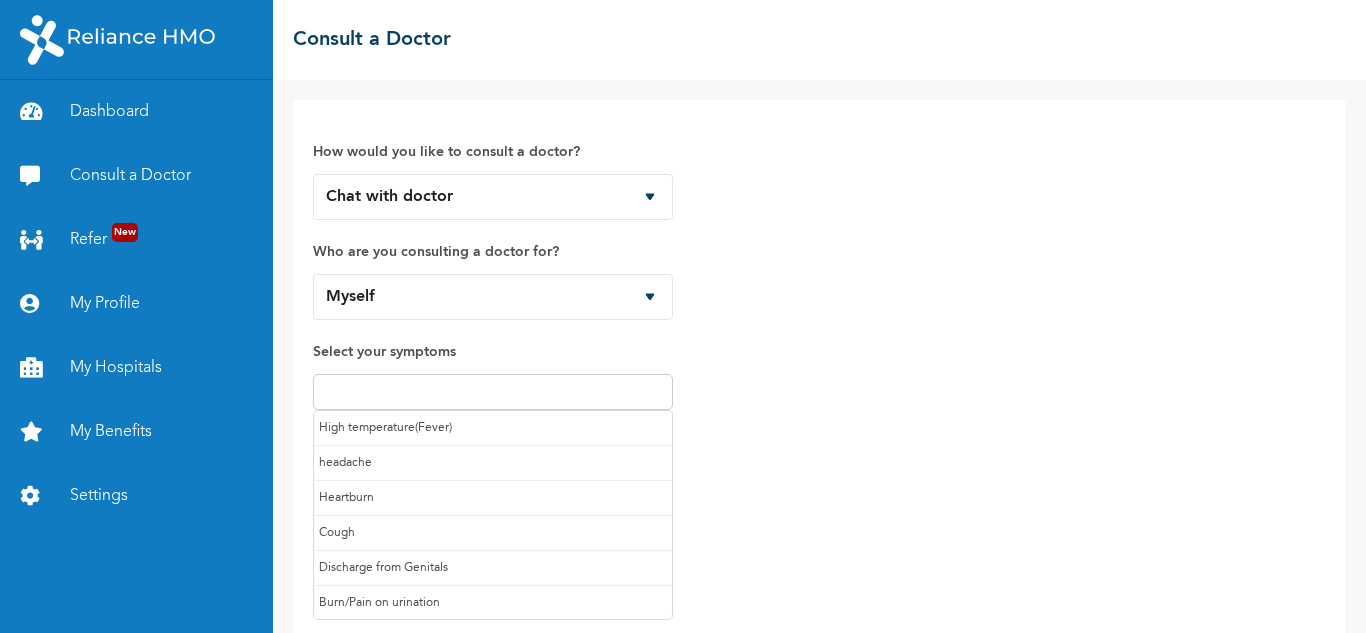 scroll, scrollTop: 87, scrollLeft: 0, axis: vertical 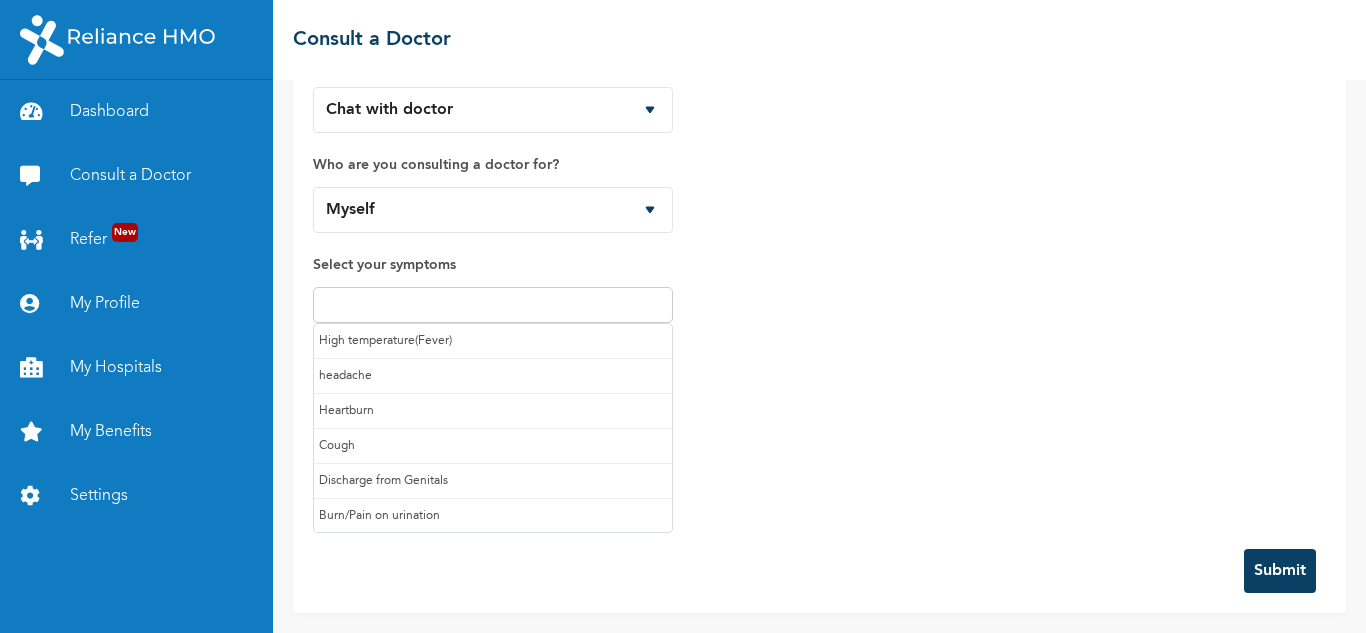 click on "How would you like to consult a doctor? Chat with doctor Phone Call Who are you consulting a doctor for? Myself Select your symptoms High temperature(Fever) headache Heartburn Cough Discharge from Genitals Burn/Pain on urination Nausea/Vomiting Stooling Difficulty swallowing Runny nose Rash/Itch/Sores Sore throat Additional symptoms (optional) PLEASE NOTE THIS APP IS NOT INTENDED FOR THE TREATMENT OF PREGNANT WOMEN AND CHILDREN OF 6 MONTHS AND BELOW" at bounding box center (819, 281) 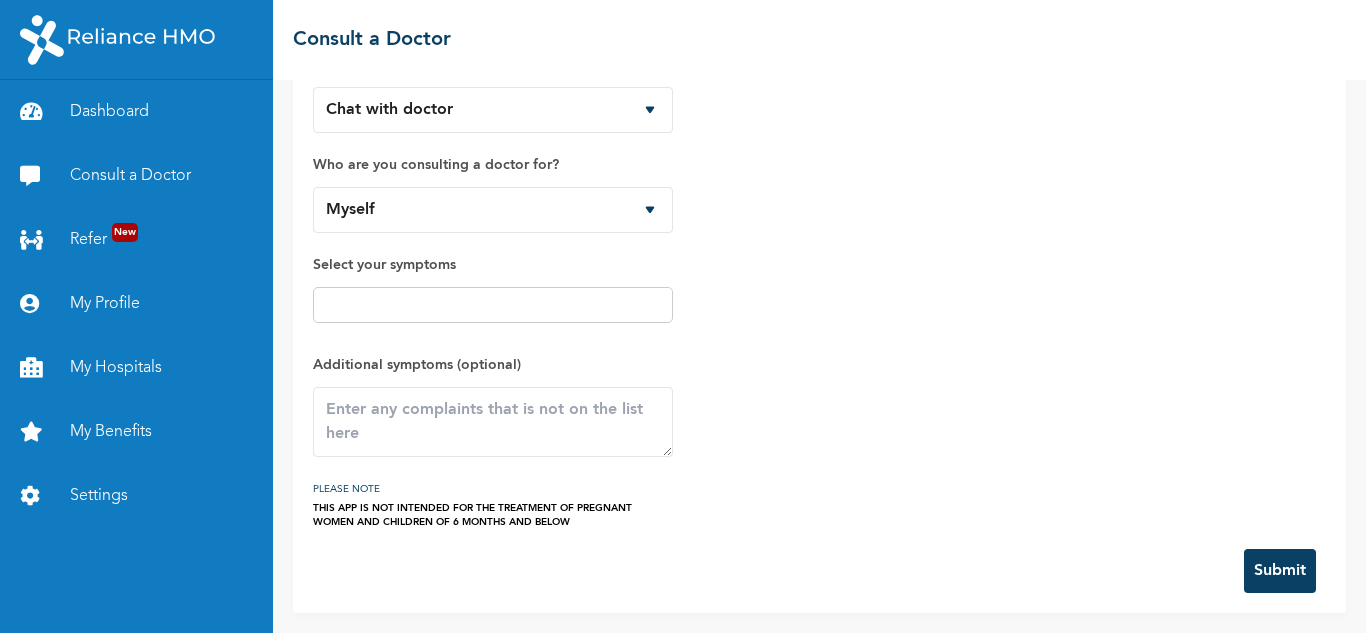 click on "How would you like to consult a doctor? Chat with doctor Phone Call Who are you consulting a doctor for? Myself Select your symptoms Additional symptoms (optional) PLEASE NOTE THIS APP IS NOT INTENDED FOR THE TREATMENT OF PREGNANT WOMEN AND CHILDREN OF 6 MONTHS AND BELOW" at bounding box center [819, 281] 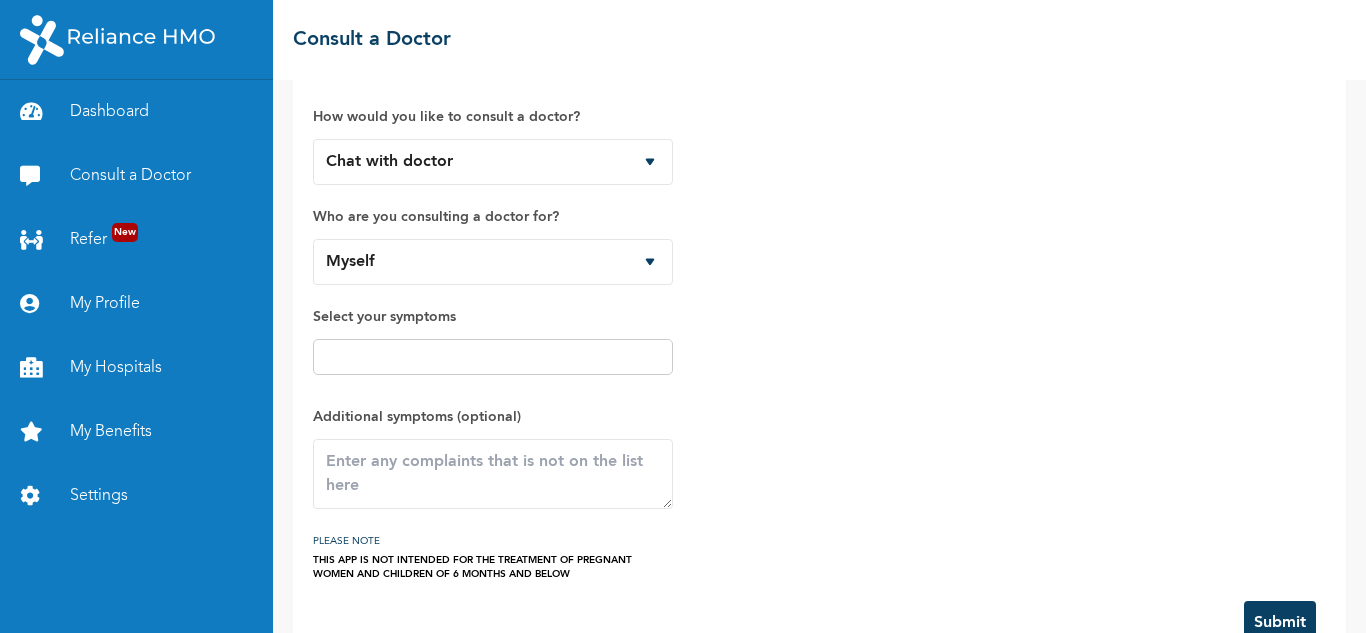 scroll, scrollTop: 0, scrollLeft: 0, axis: both 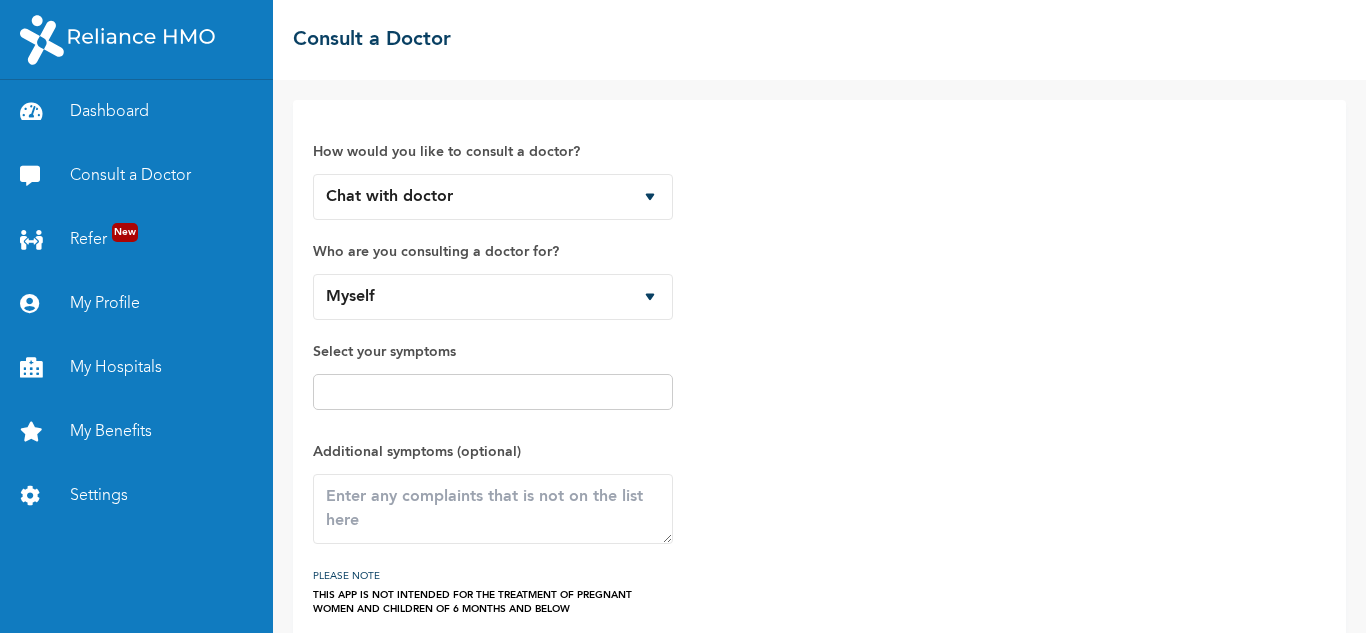 click on "How would you like to consult a doctor? Chat with doctor Phone Call Who are you consulting a doctor for? Myself Select your symptoms Additional symptoms (optional) PLEASE NOTE THIS APP IS NOT INTENDED FOR THE TREATMENT OF PREGNANT WOMEN AND CHILDREN OF 6 MONTHS AND BELOW" at bounding box center [819, 368] 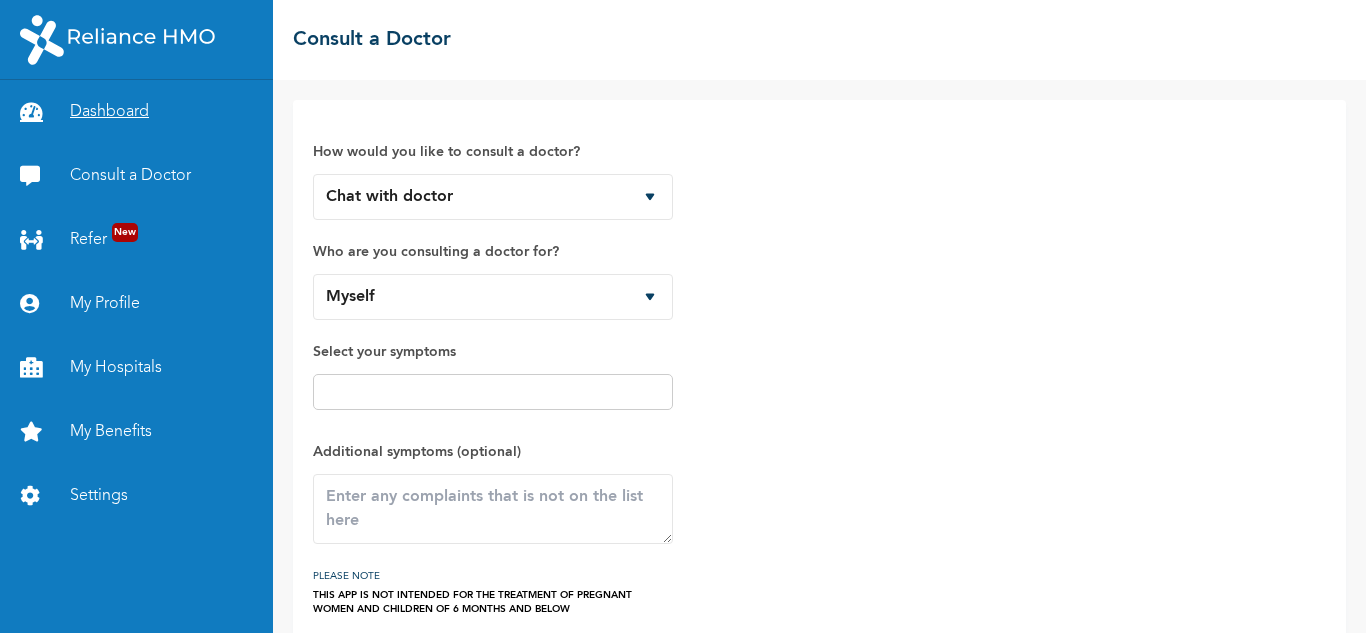 click on "Dashboard" at bounding box center (136, 112) 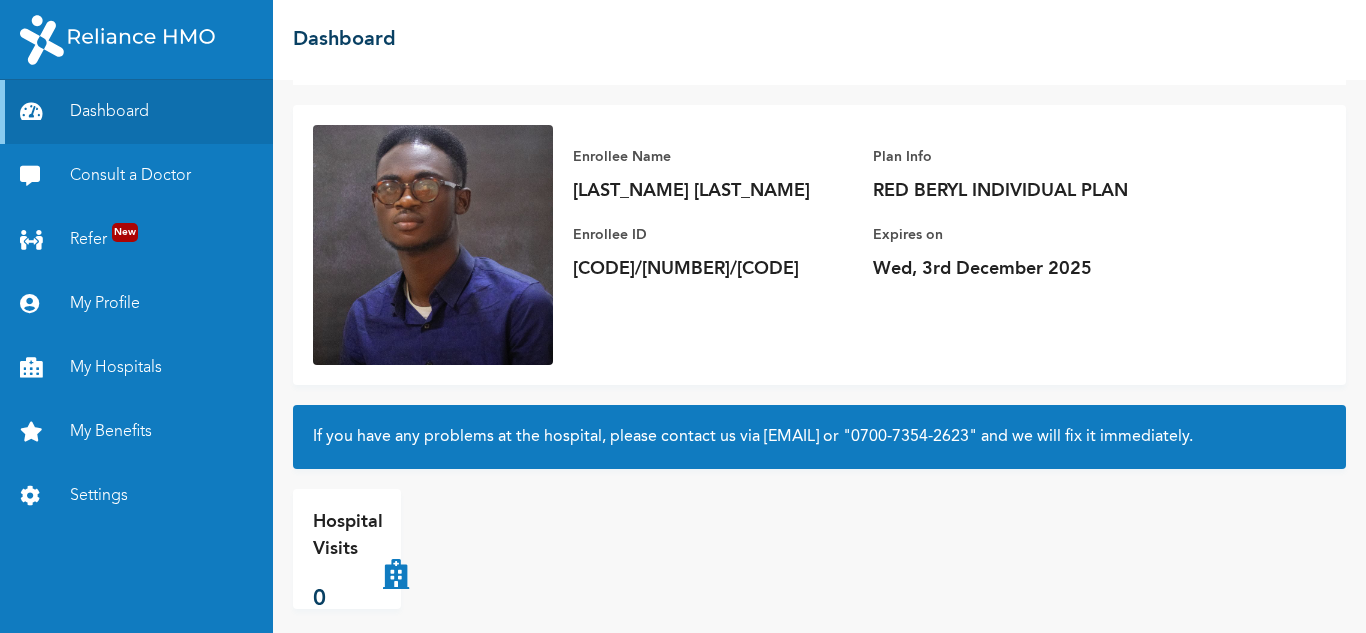scroll, scrollTop: 141, scrollLeft: 0, axis: vertical 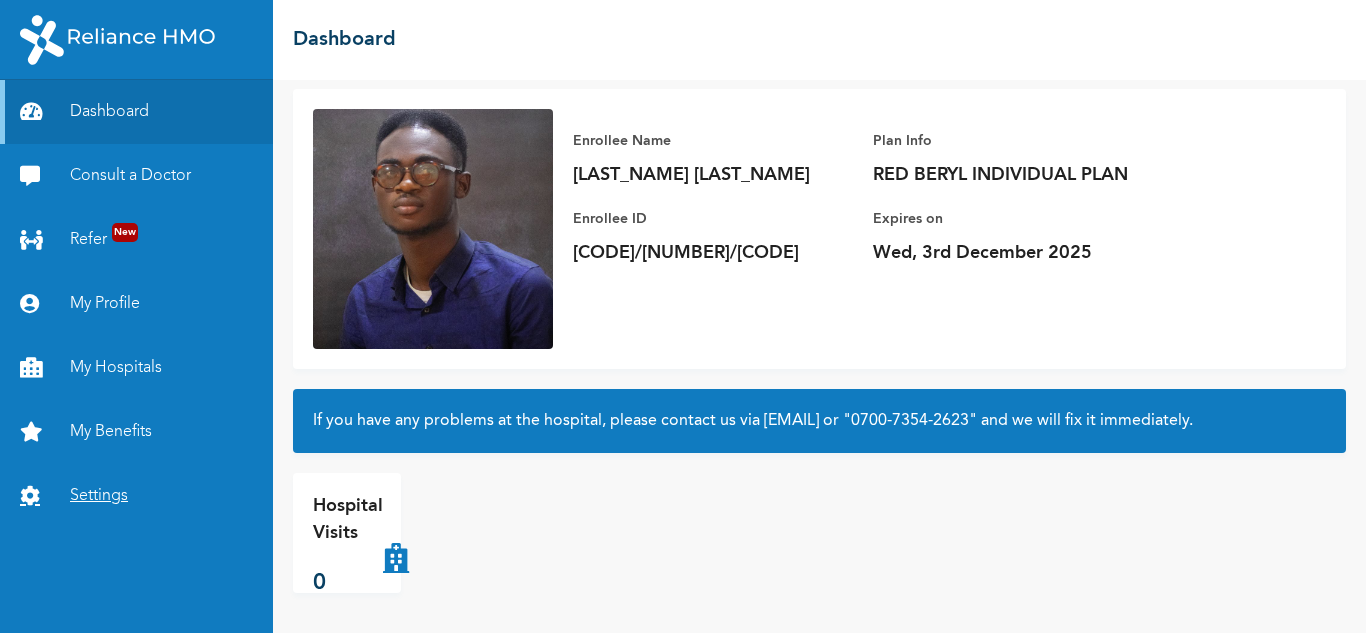 click on "Settings" at bounding box center [136, 496] 